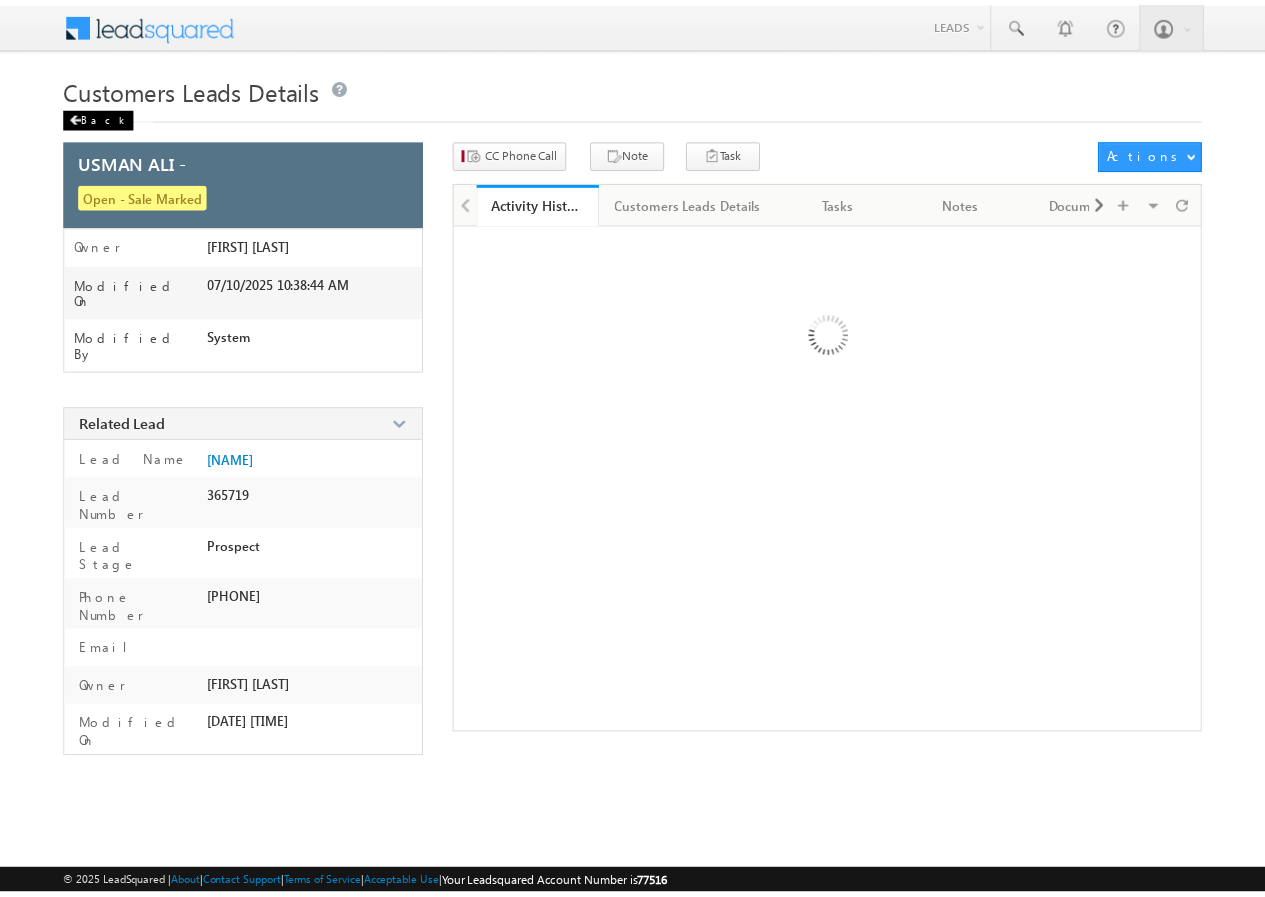 scroll, scrollTop: 0, scrollLeft: 0, axis: both 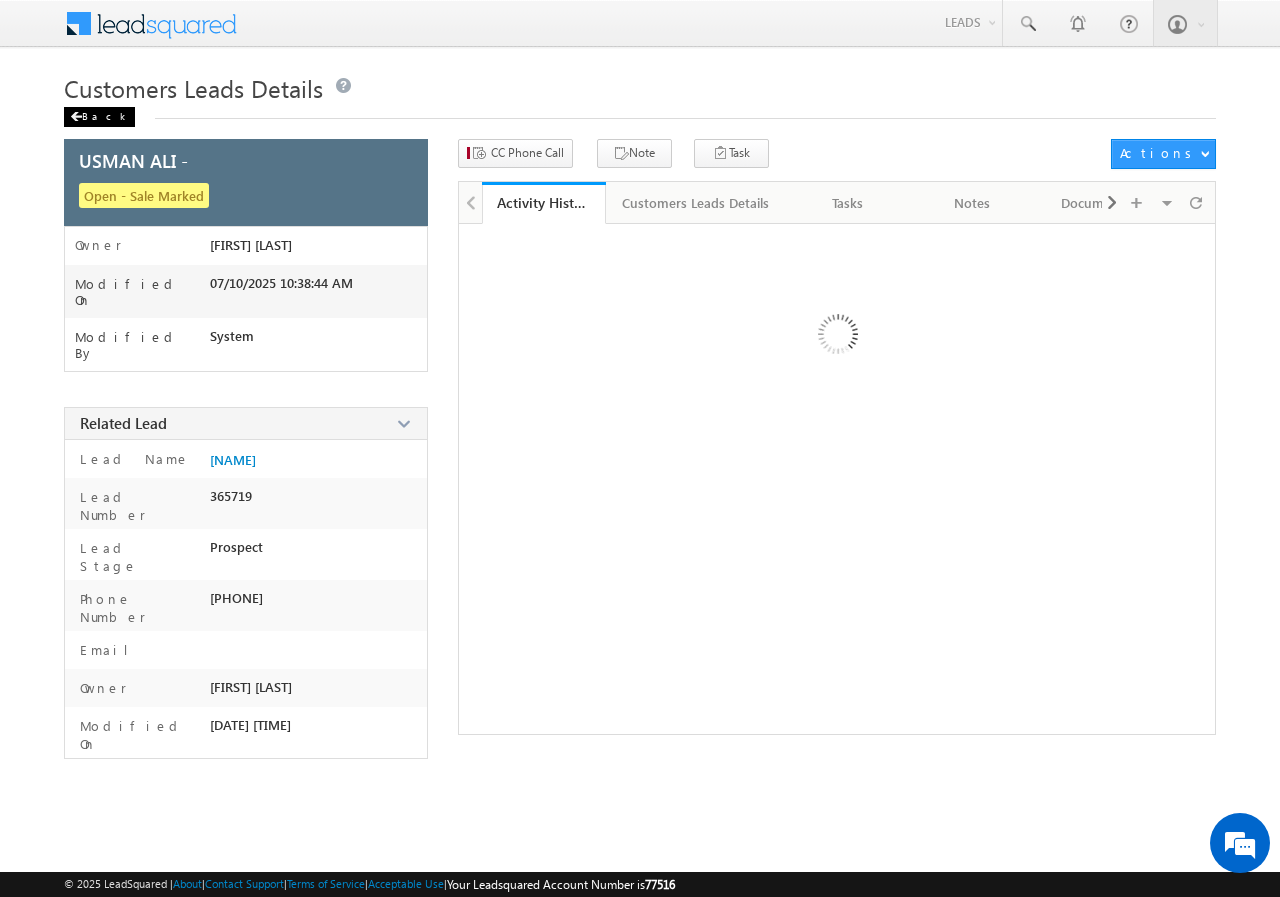 click on "Back" at bounding box center (99, 117) 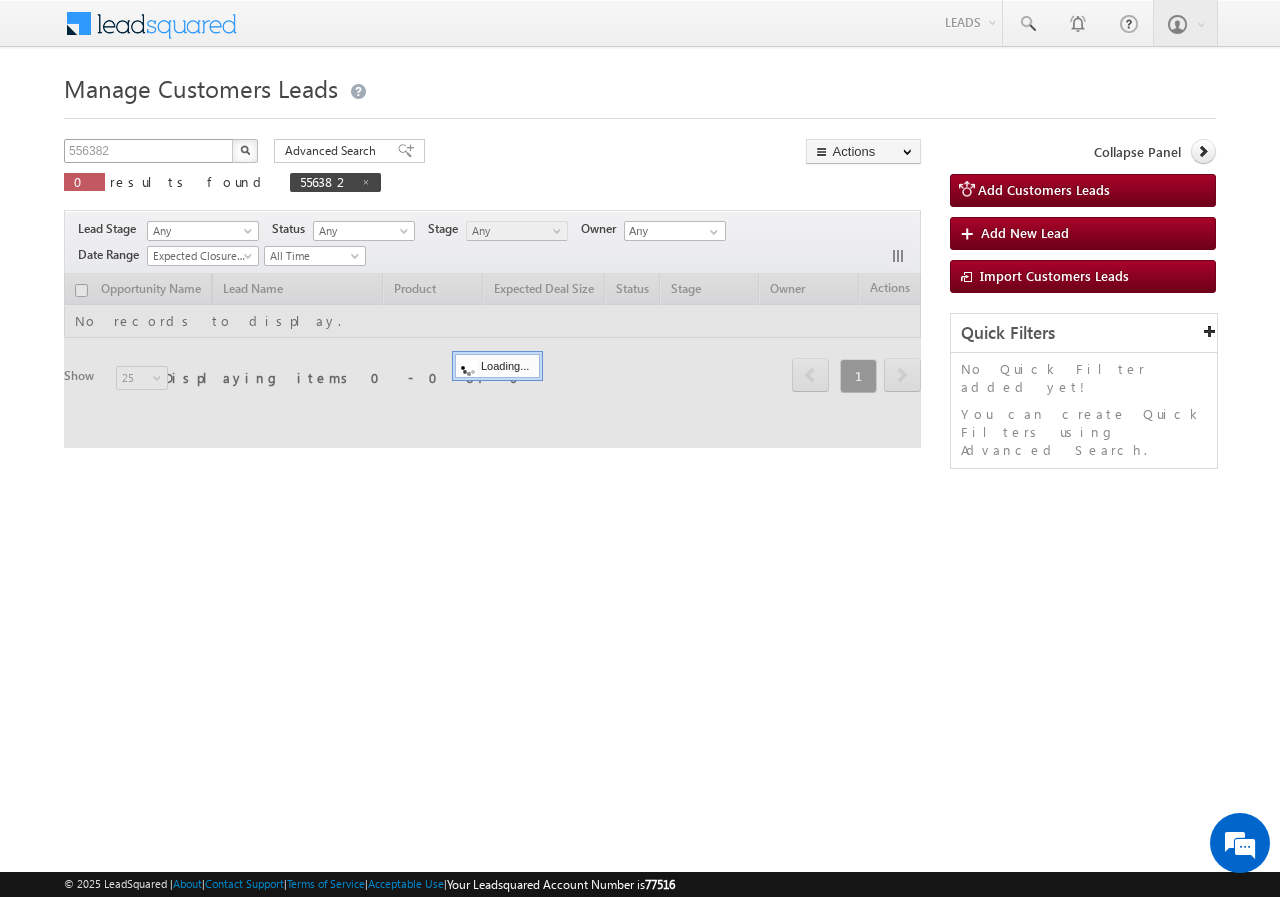 scroll, scrollTop: 0, scrollLeft: 0, axis: both 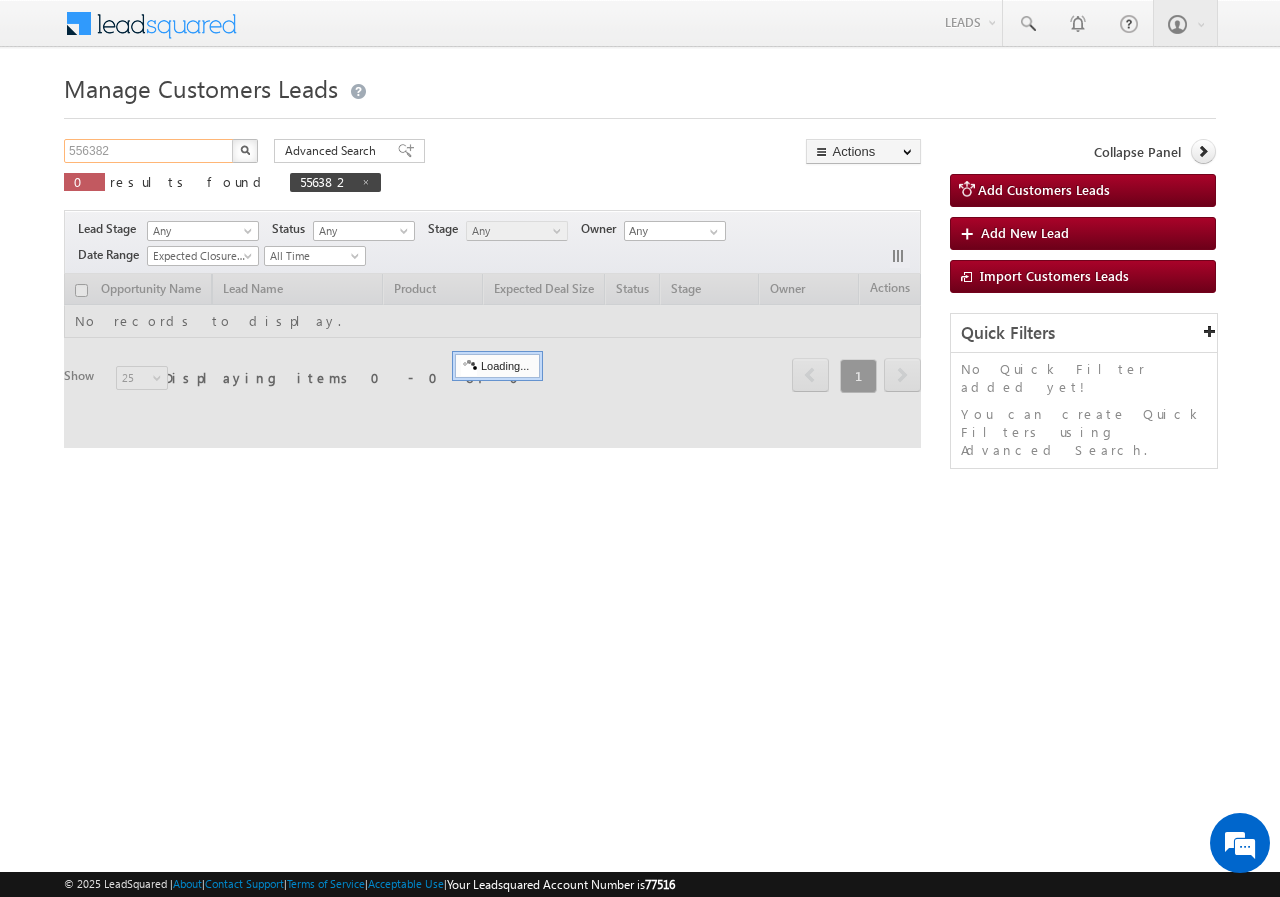 click on "556382" at bounding box center [149, 151] 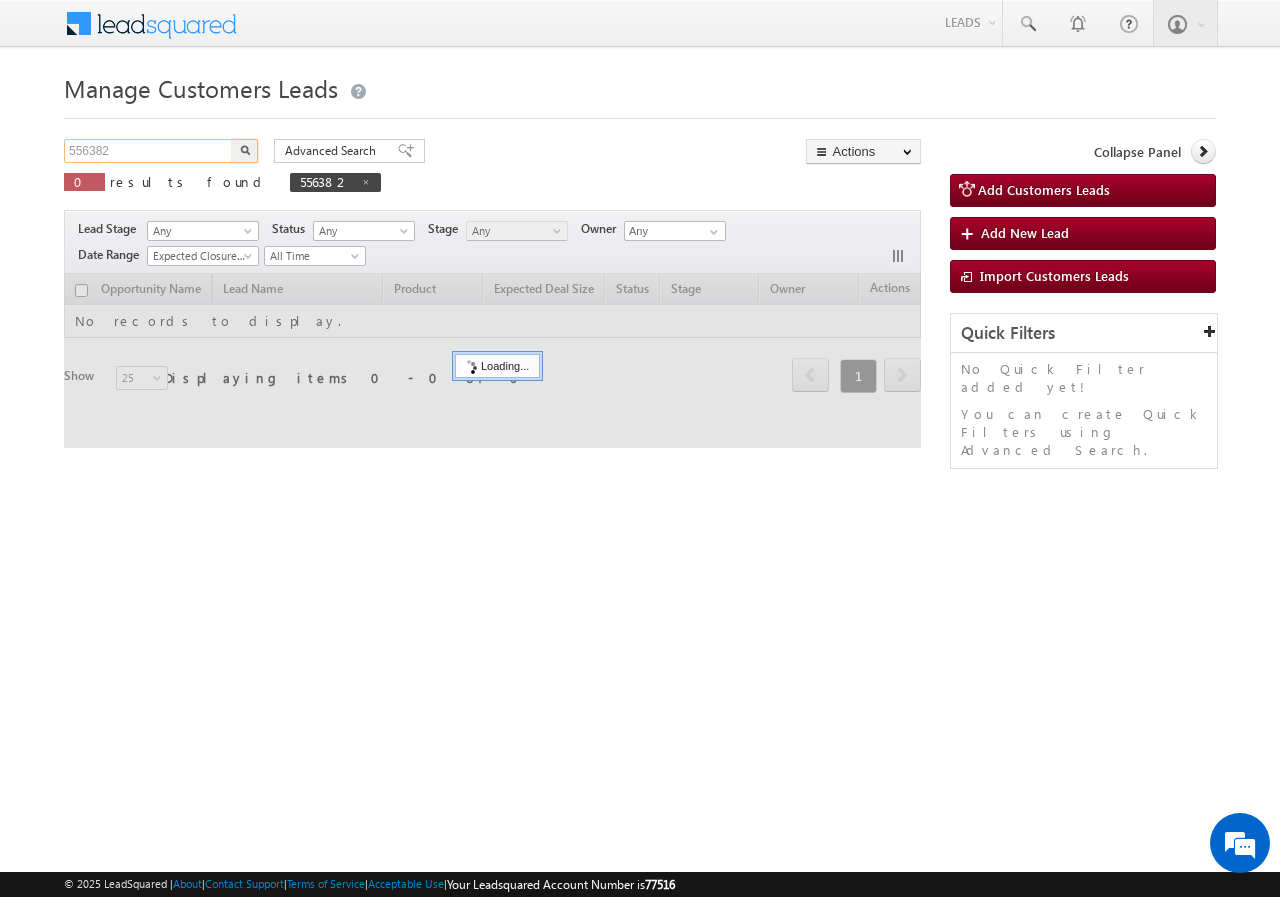 click on "556382" at bounding box center (149, 151) 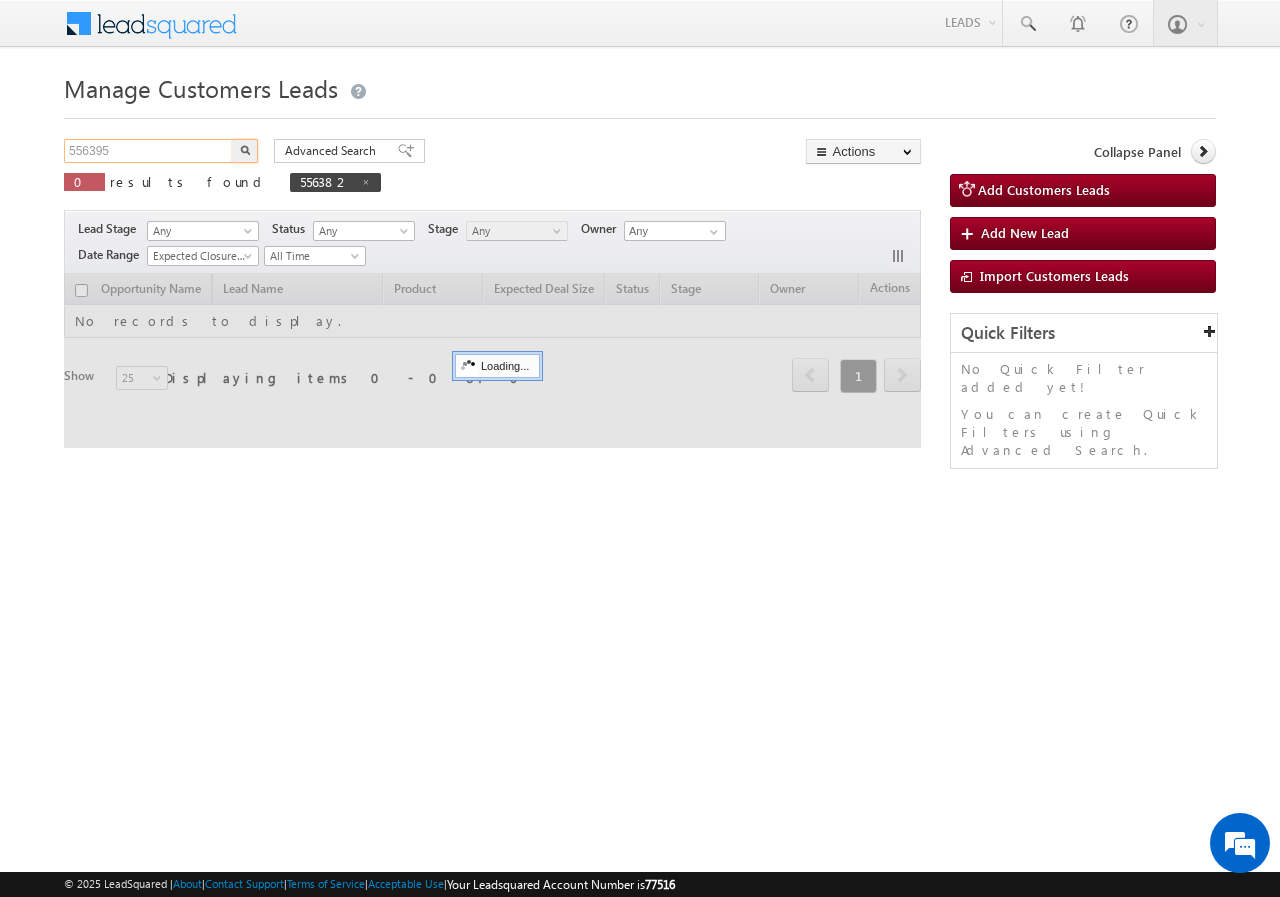 type on "556395" 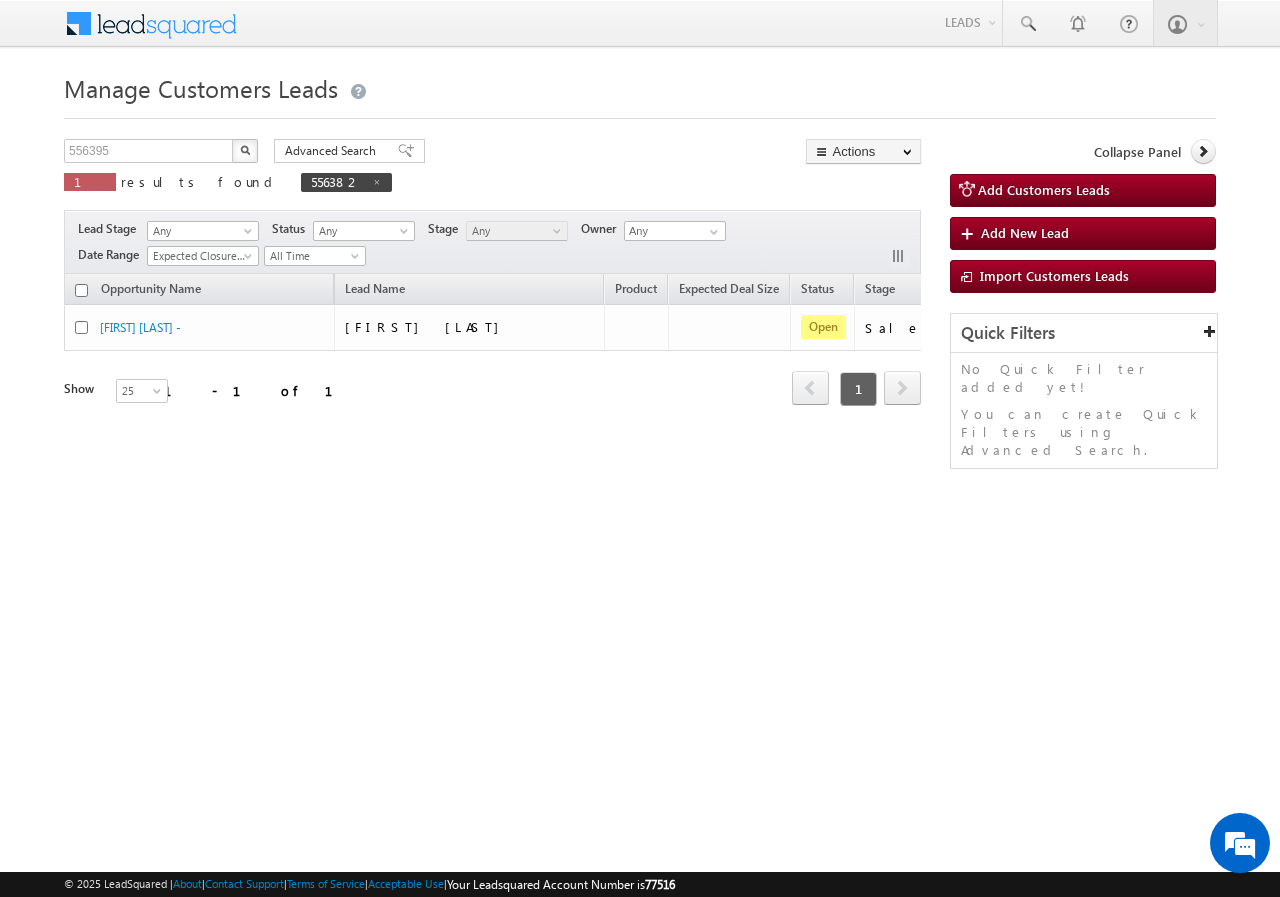 click at bounding box center (245, 150) 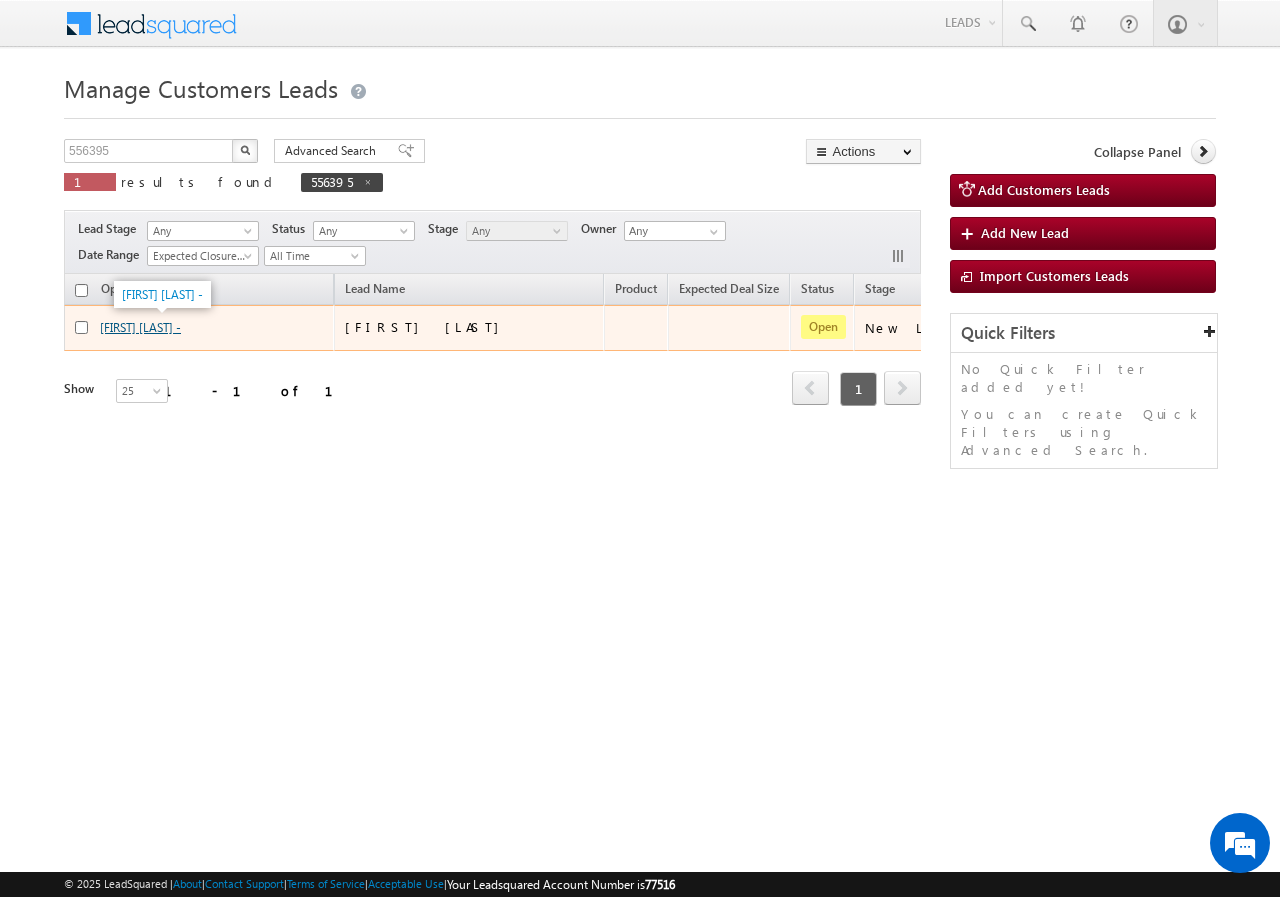 click on "[FIRST] [LAST] -" at bounding box center [140, 327] 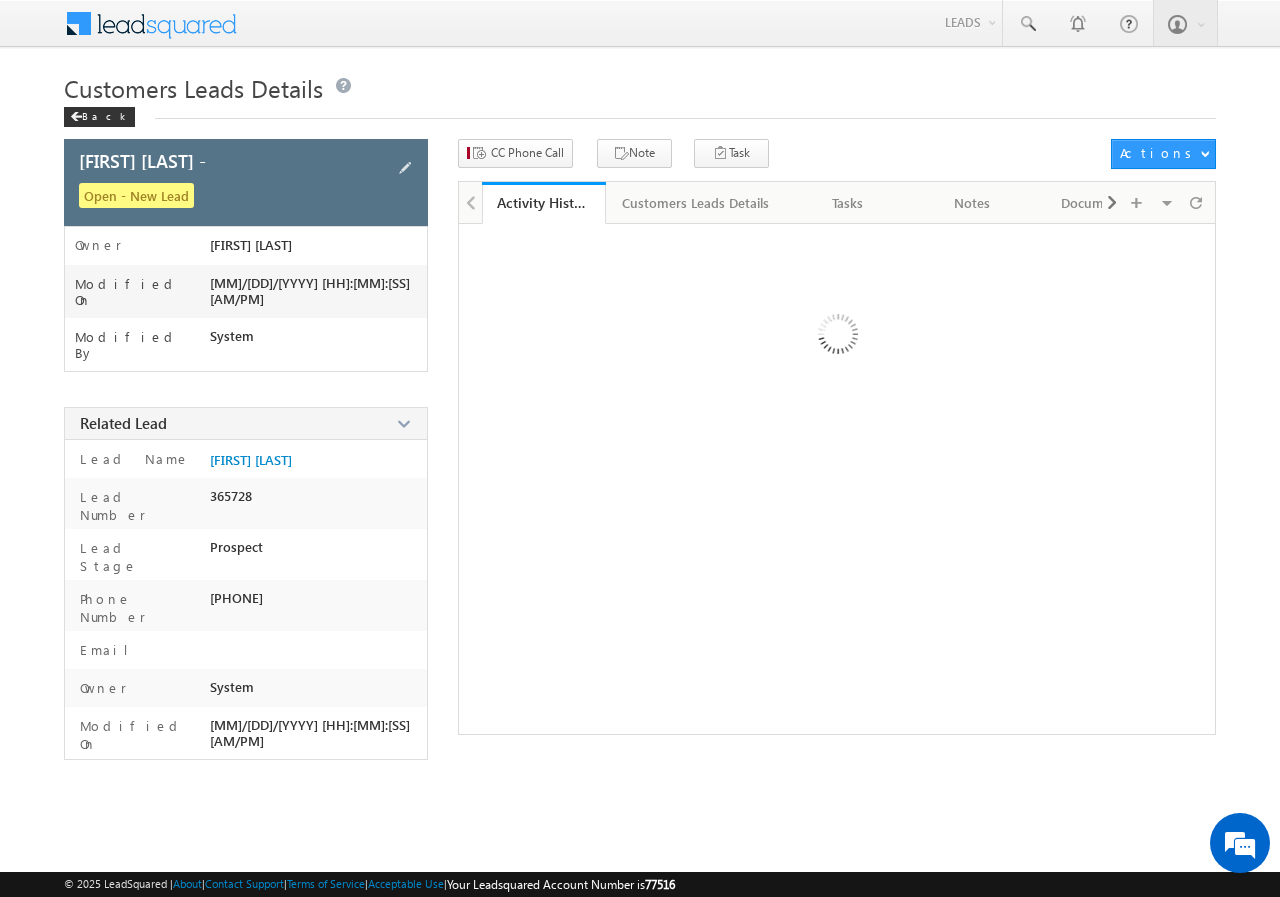 scroll, scrollTop: 0, scrollLeft: 0, axis: both 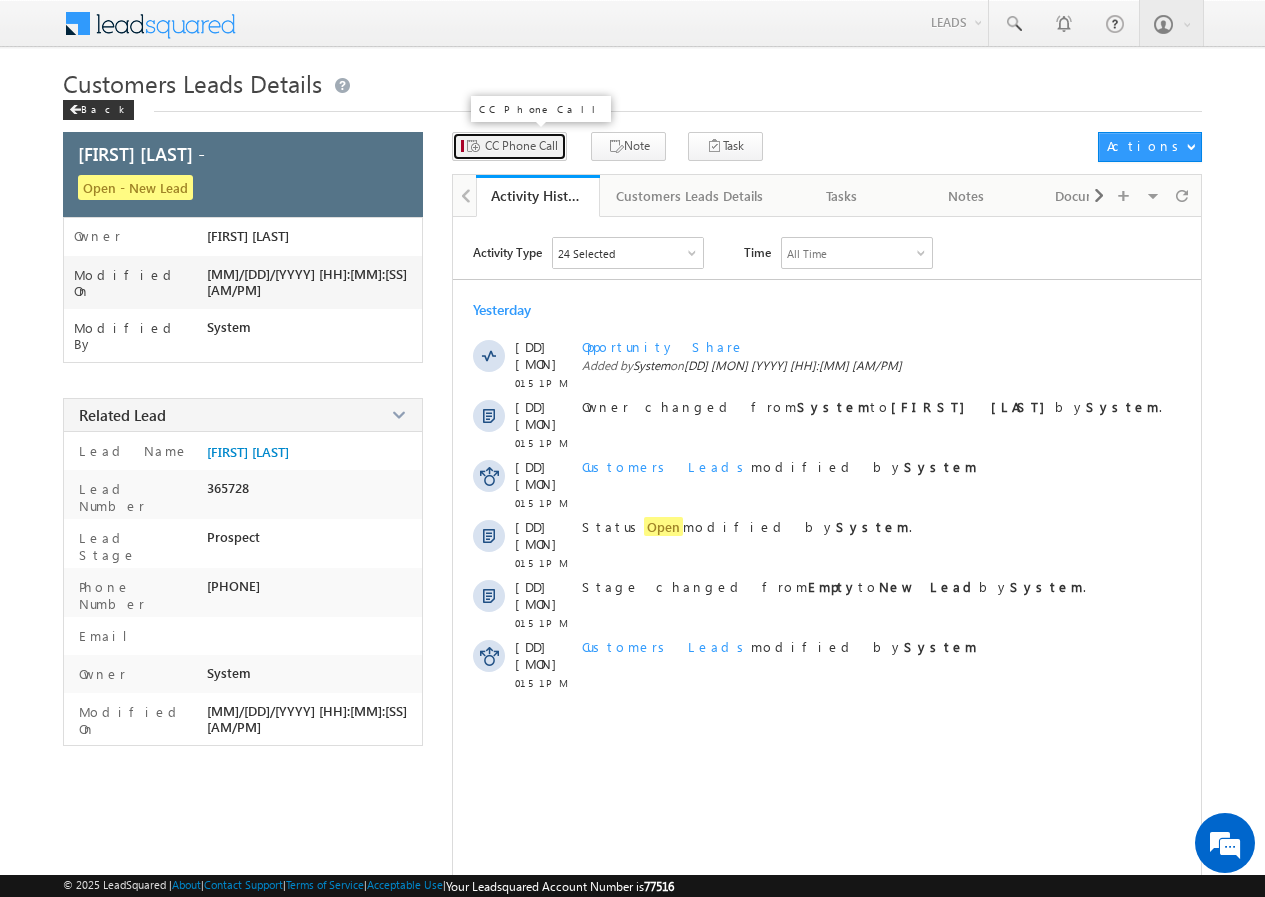 click on "CC Phone Call" at bounding box center [521, 146] 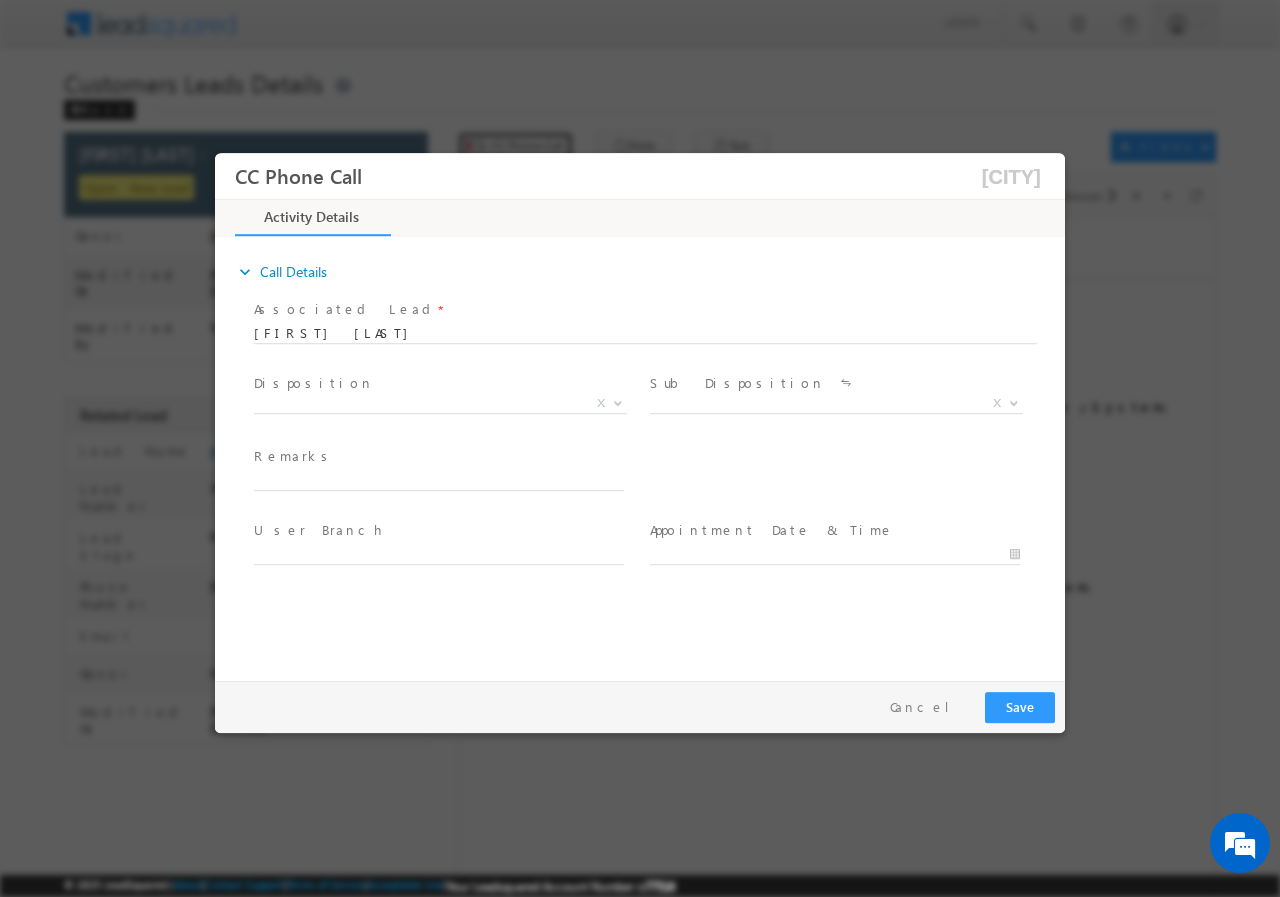 scroll, scrollTop: 0, scrollLeft: 0, axis: both 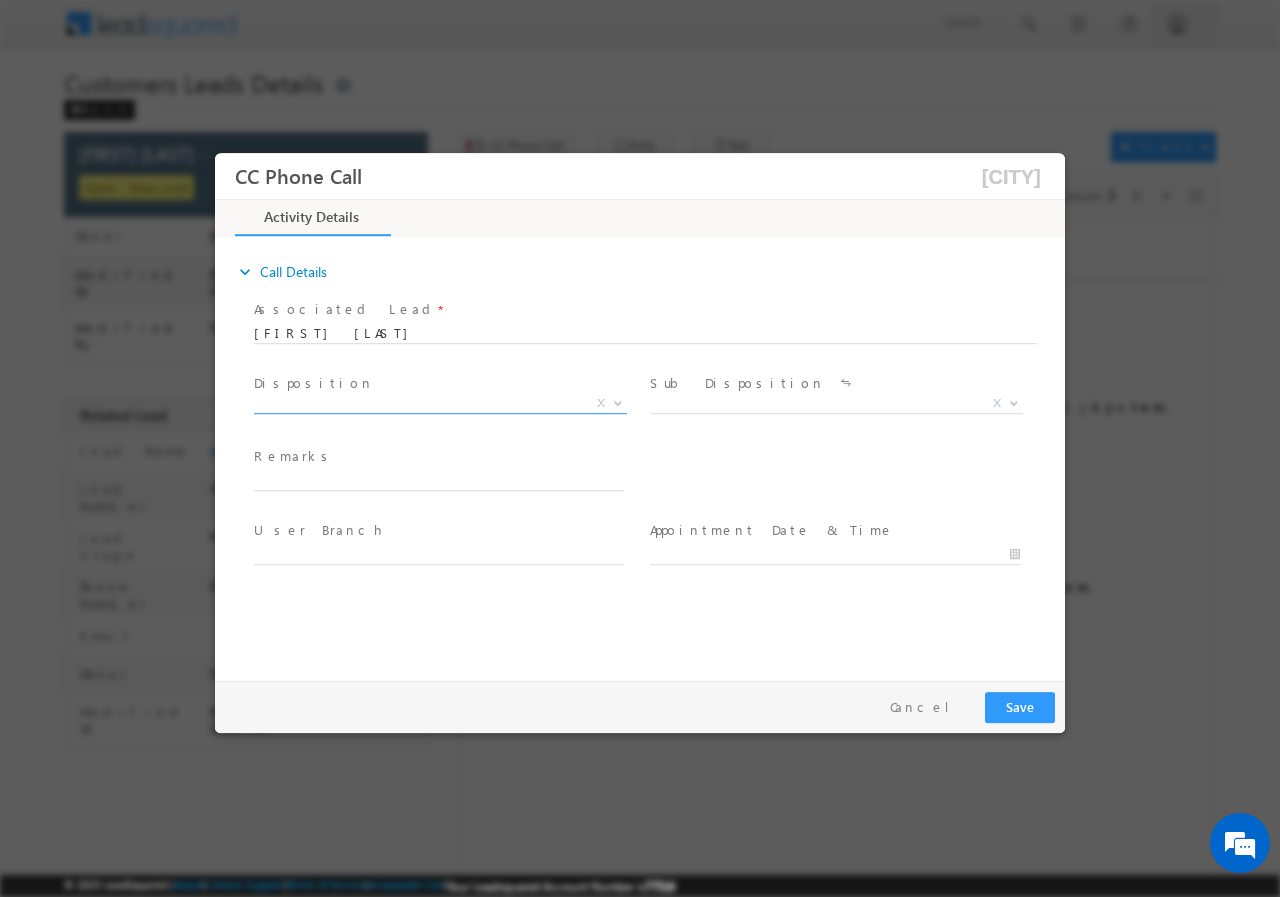 click on "X" at bounding box center [440, 407] 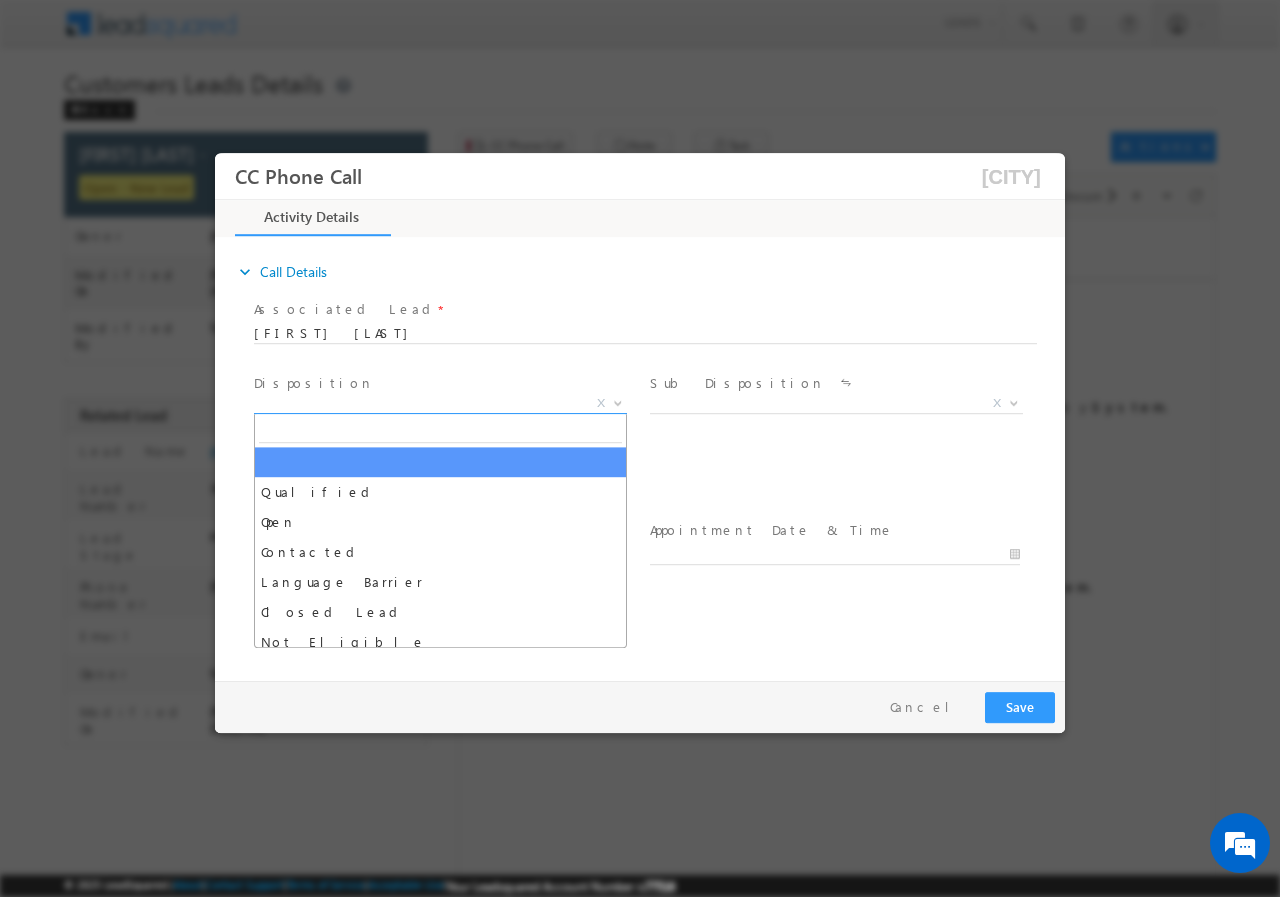 click on "X" at bounding box center [440, 403] 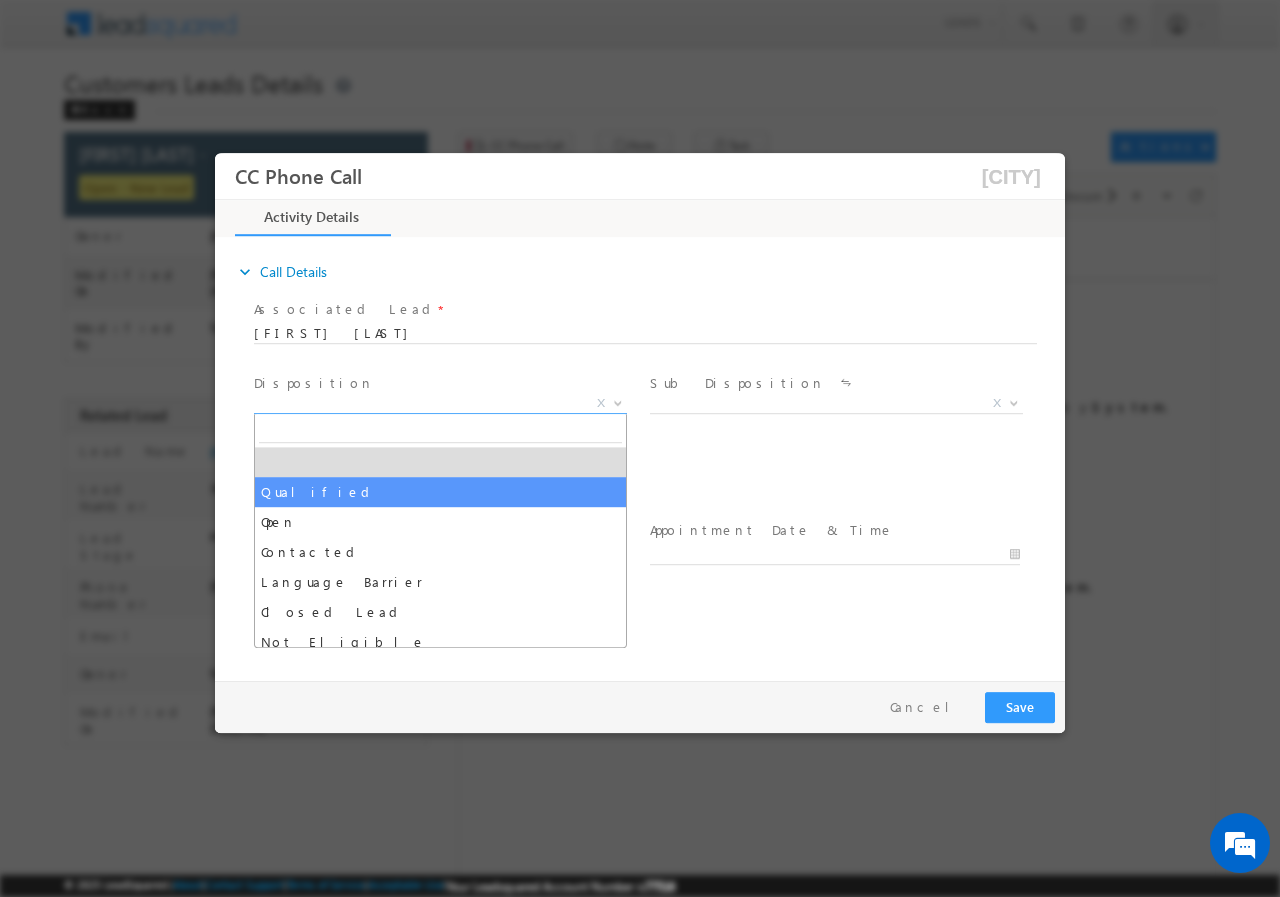 select on "Qualified" 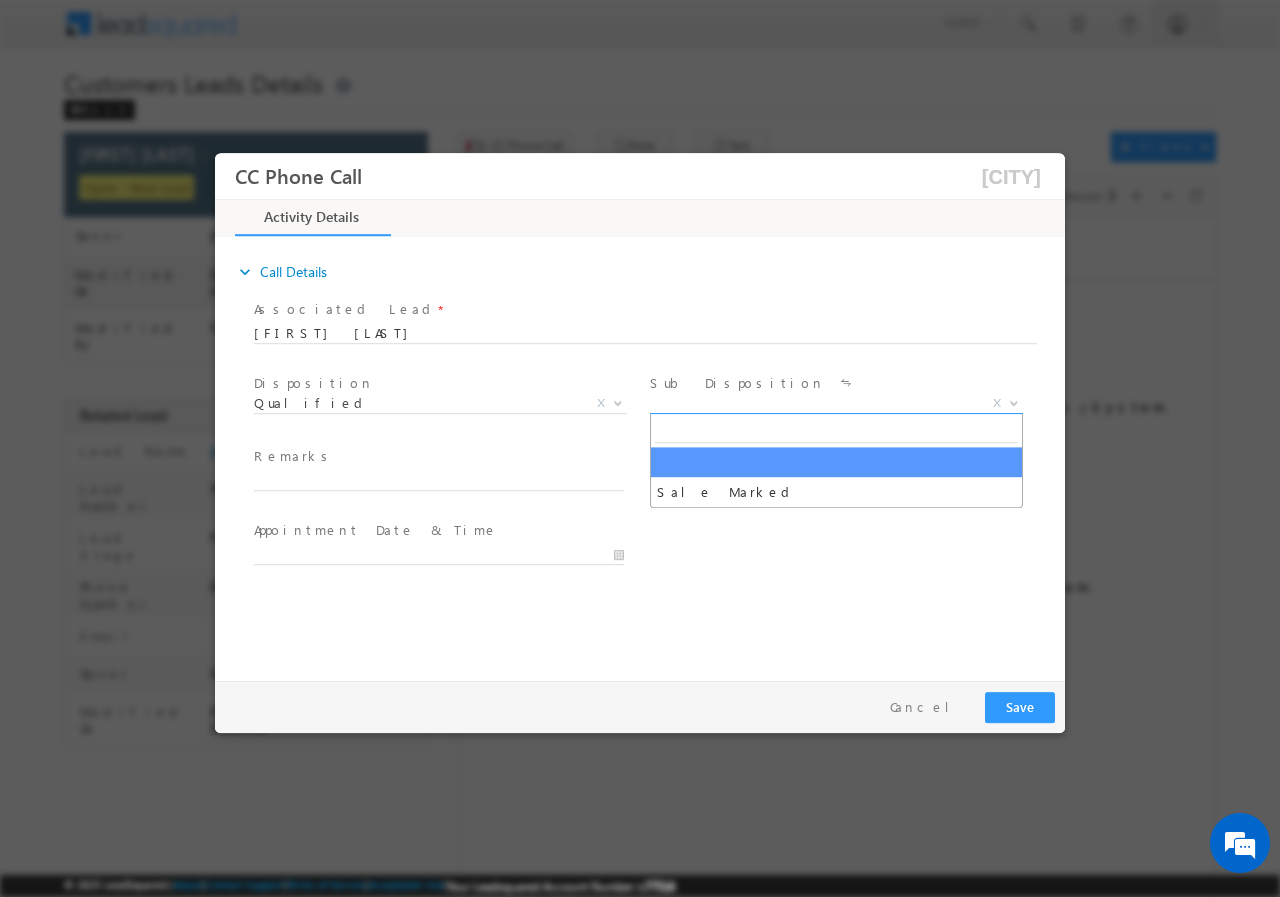 click on "X" at bounding box center (836, 403) 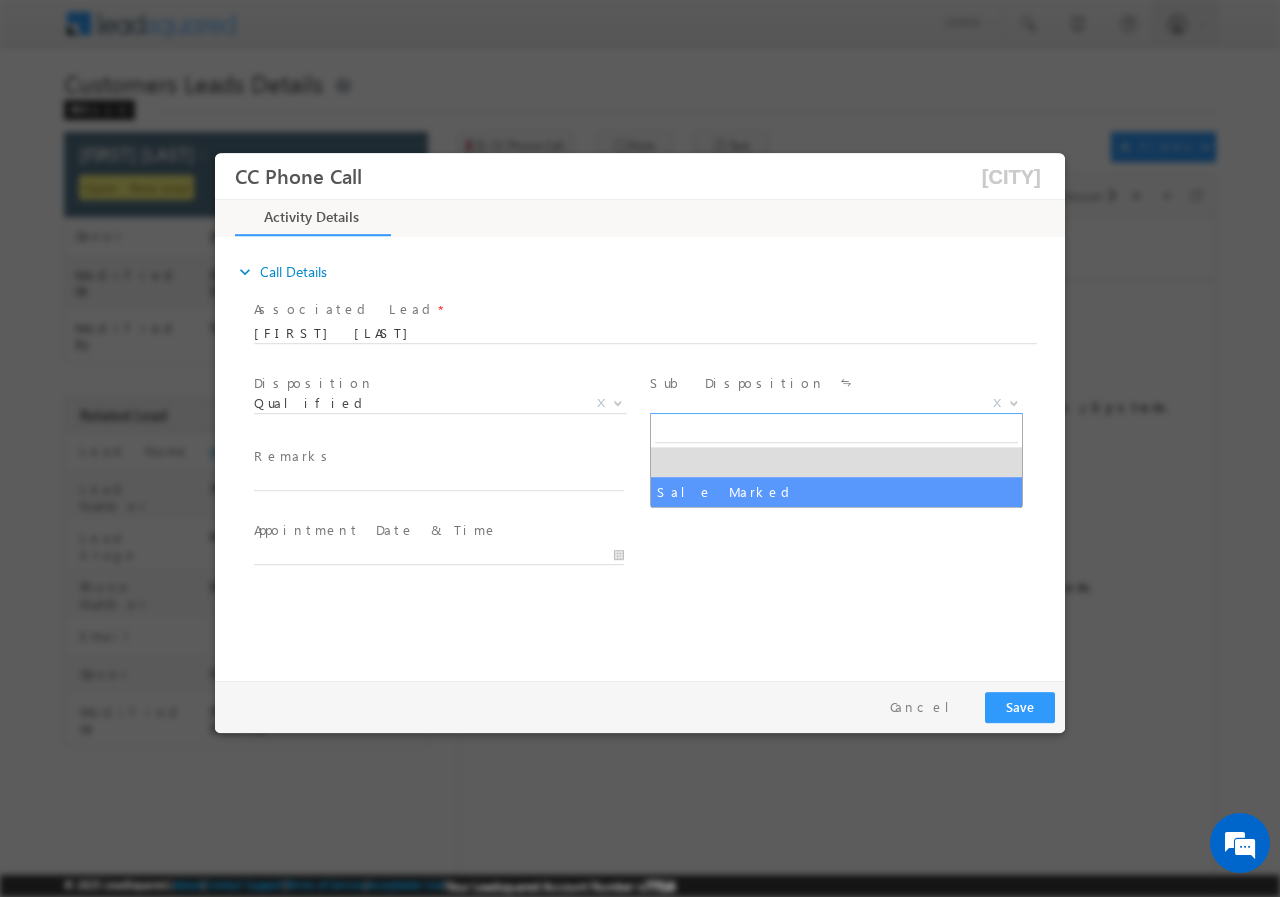 select on "Sale Marked" 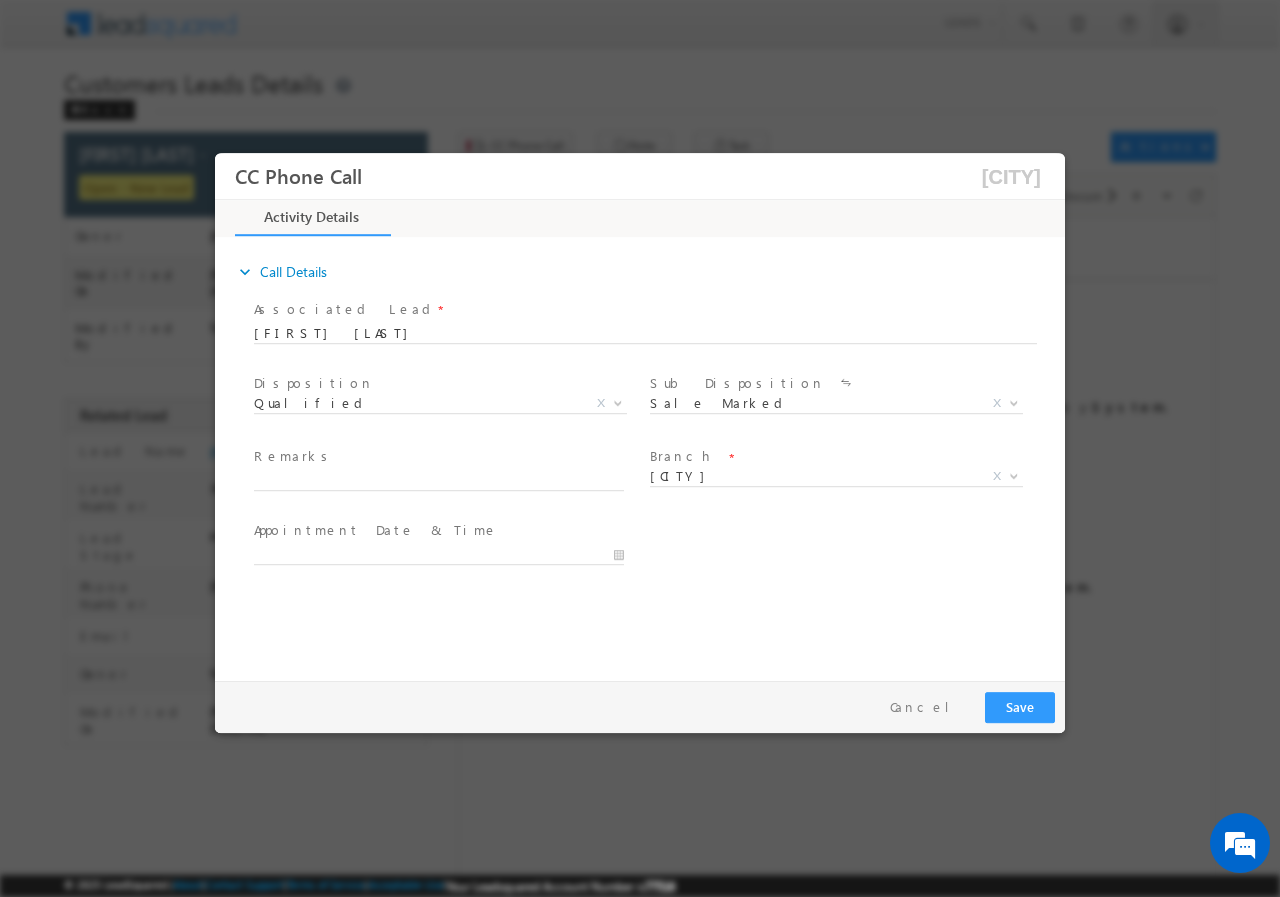 click on "Remarks
*" at bounding box center (448, 469) 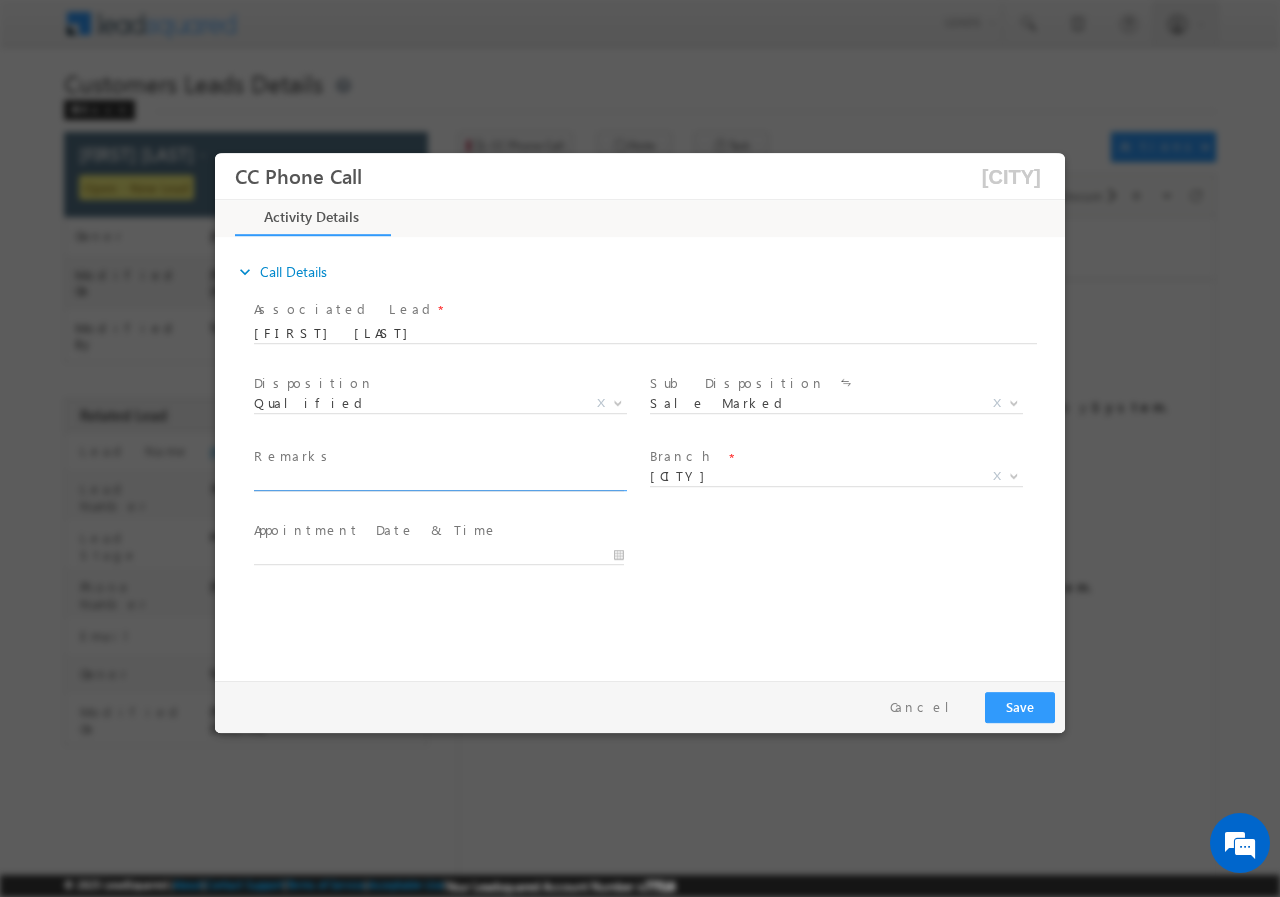 click at bounding box center [439, 480] 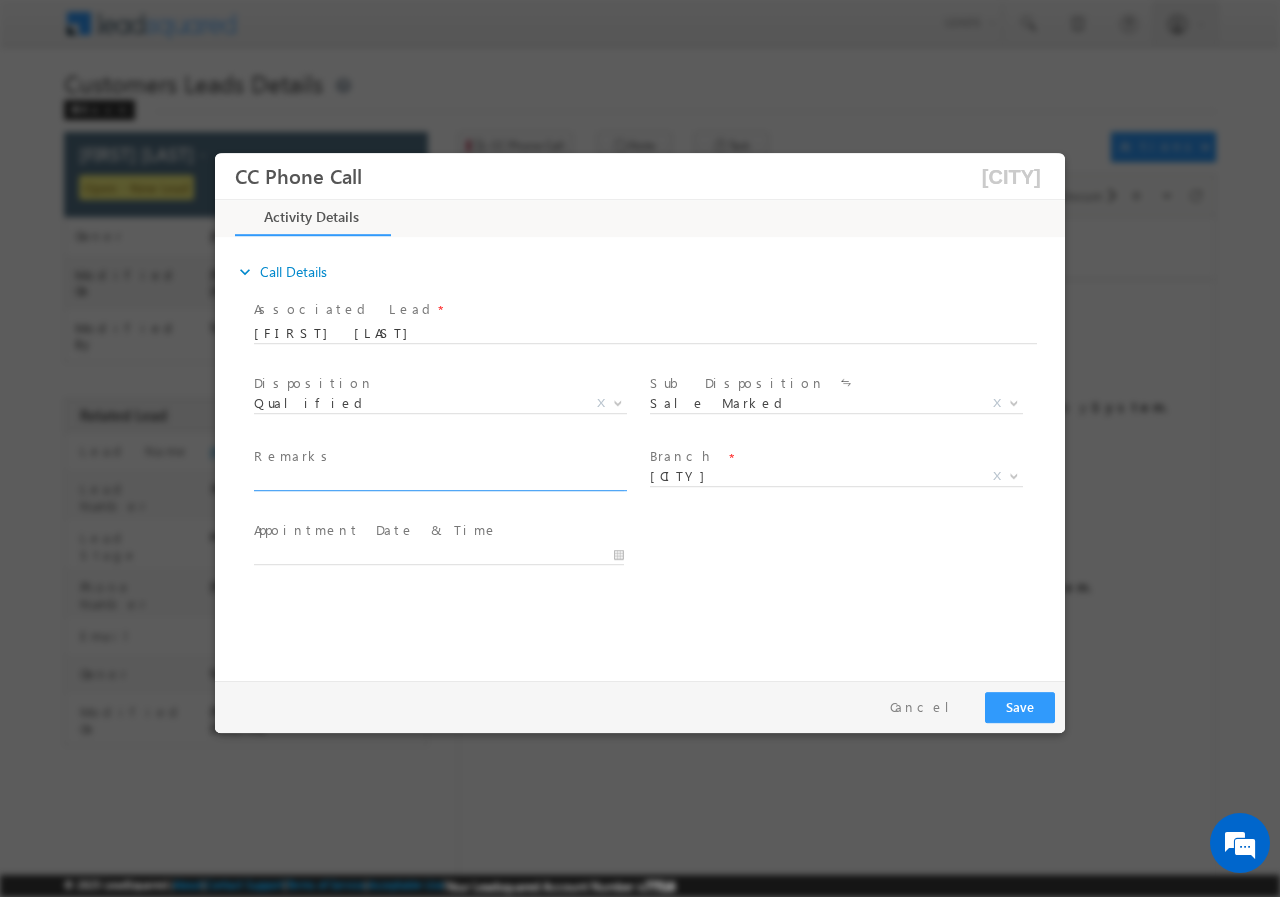 scroll, scrollTop: 0, scrollLeft: 0, axis: both 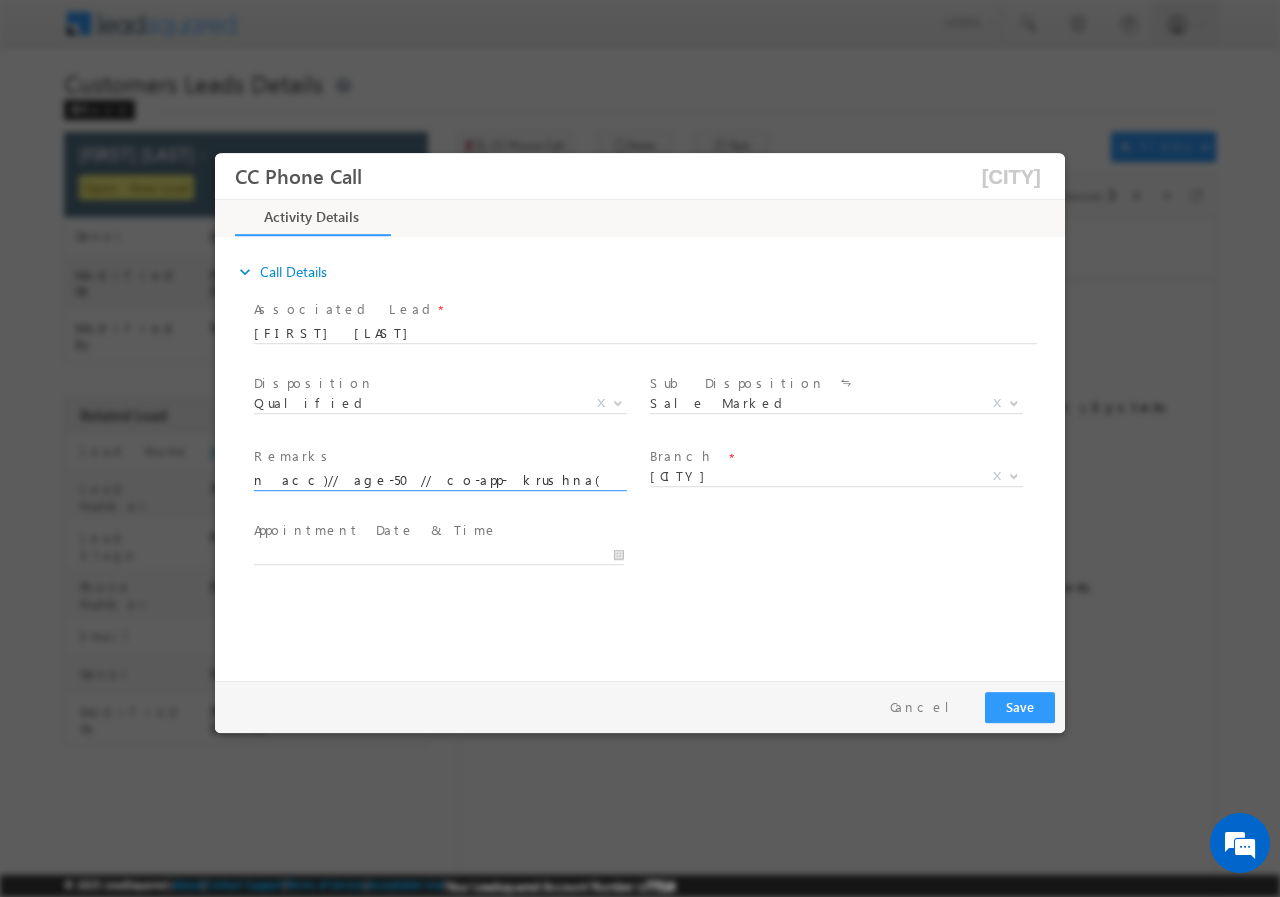 type on "556395//DNYANOBA MORE VITTHAL// renovation// loan req- 5L// salaried- 24k(in acc)// age-50// co-app- krushna(son) - salaried 25k// age-22//  412216 pune// Cx is ready to meet RM tomorrow before 2 pm" 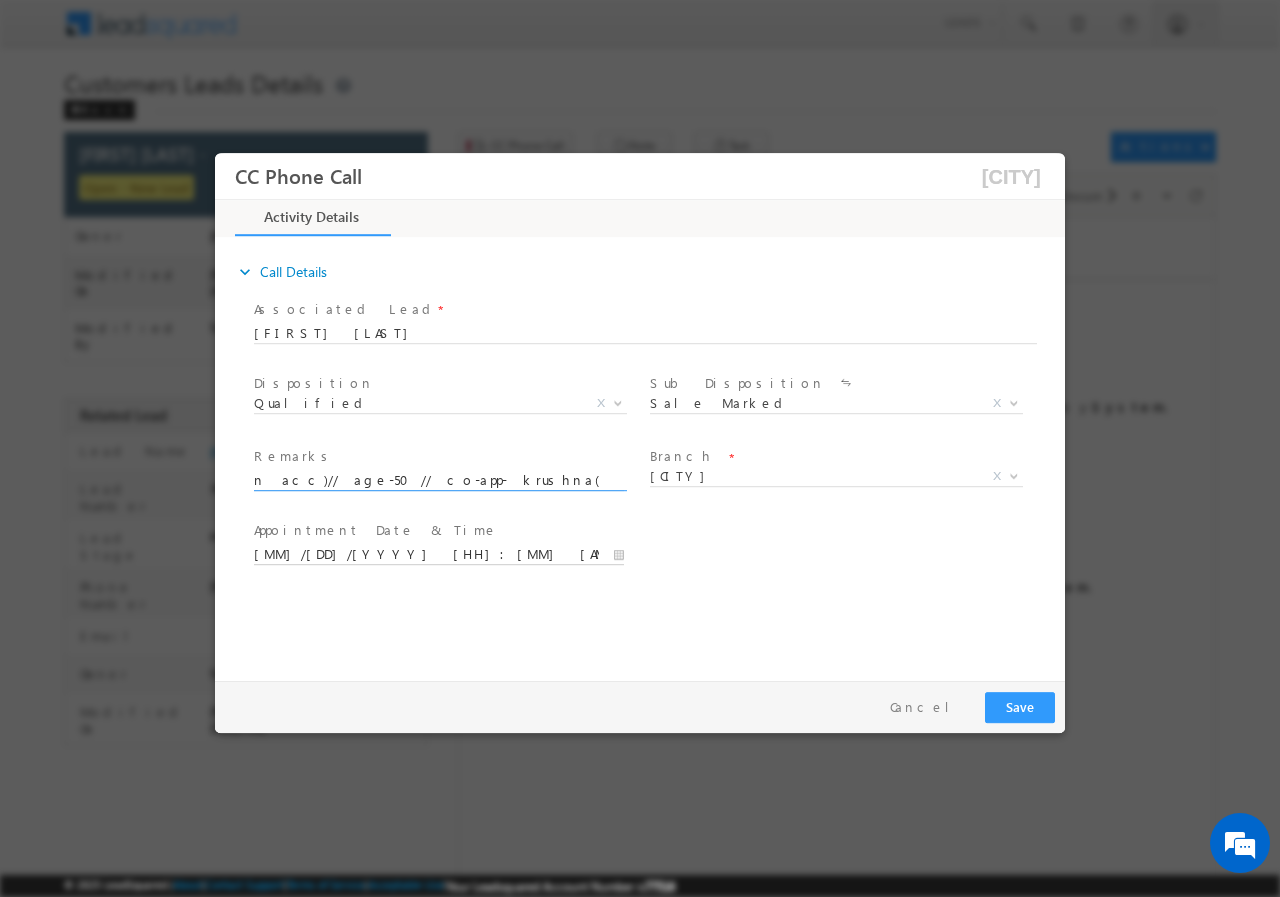 click on "07/10/2025 12:01 PM" at bounding box center [439, 554] 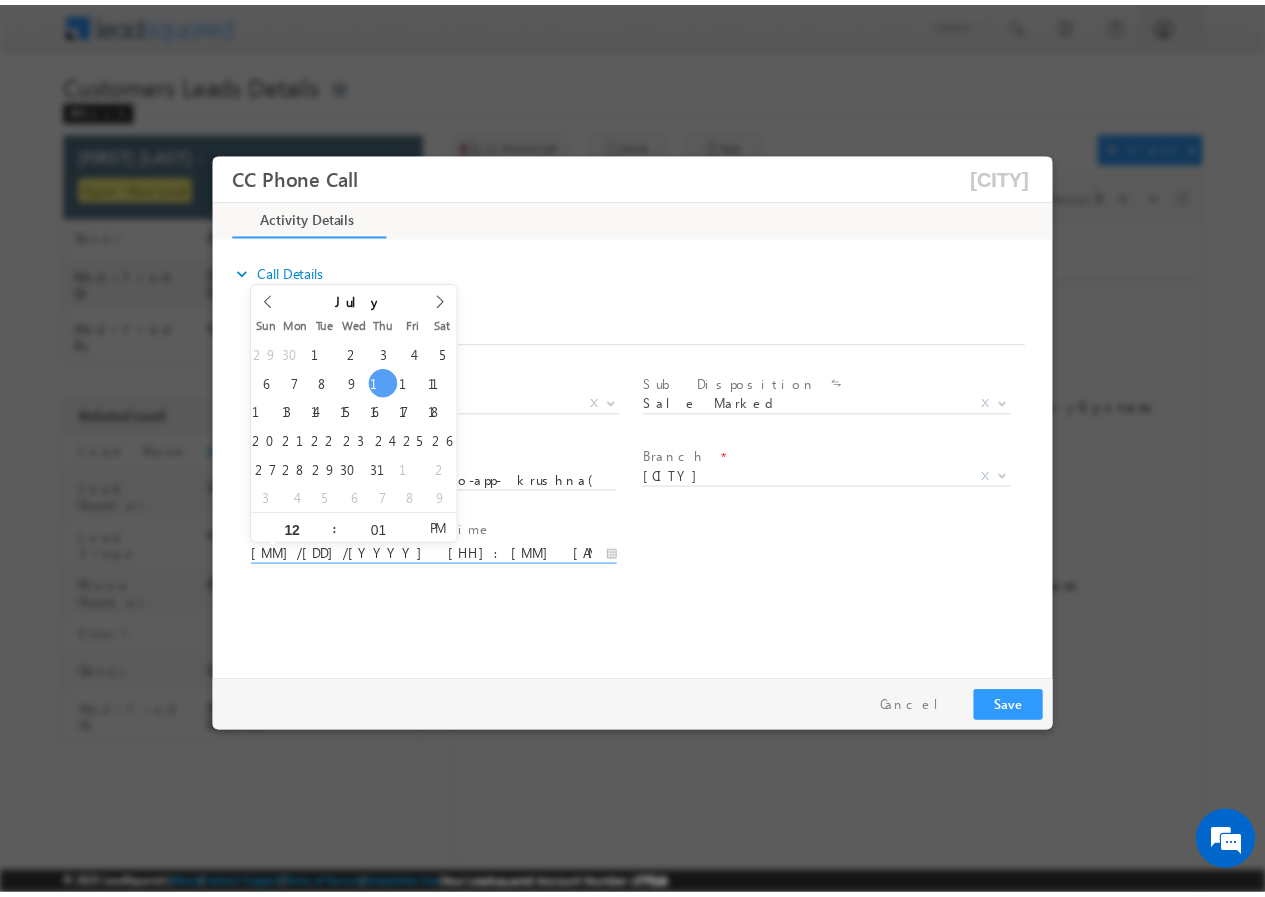 scroll, scrollTop: 0, scrollLeft: 0, axis: both 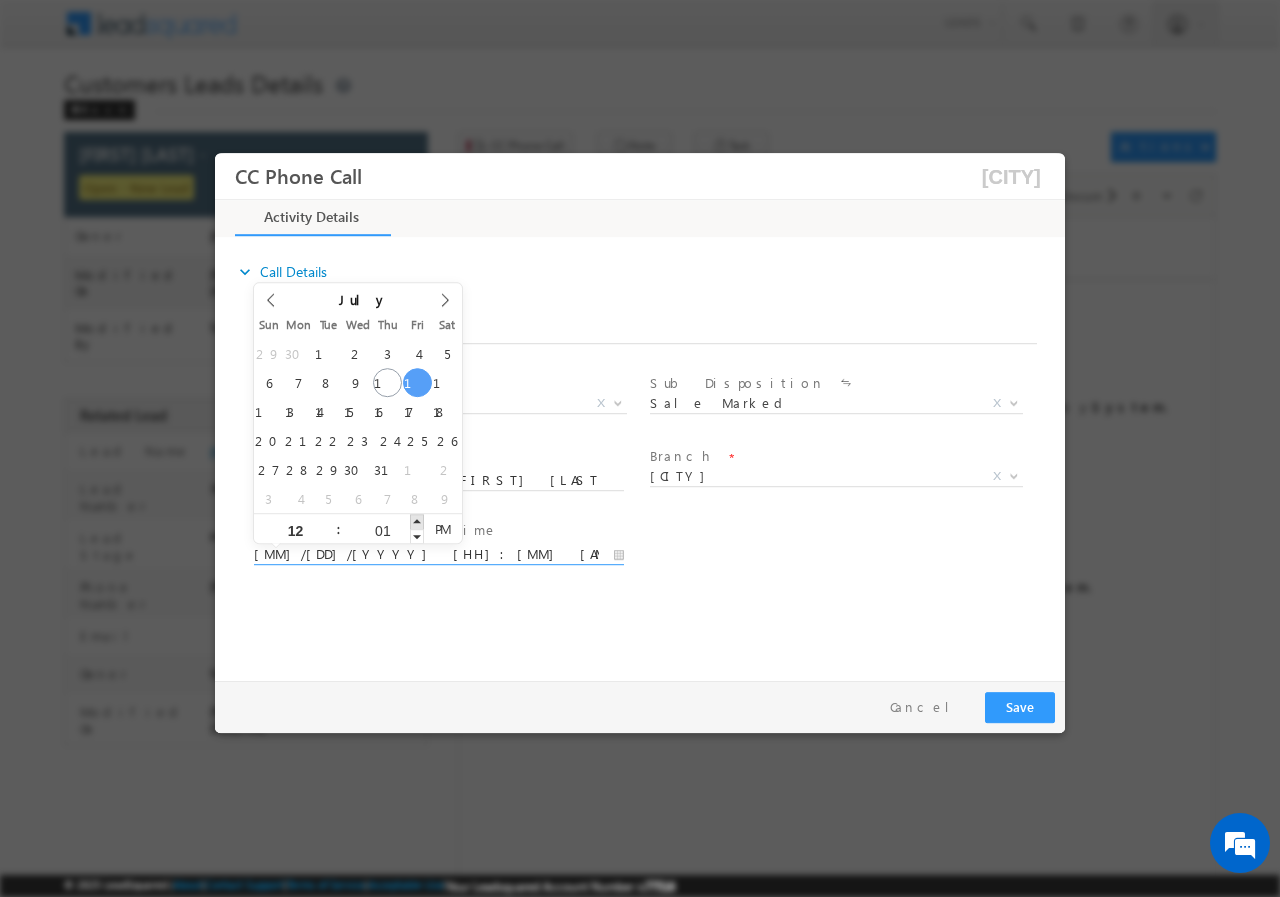 type on "07/11/2025 12:02 PM" 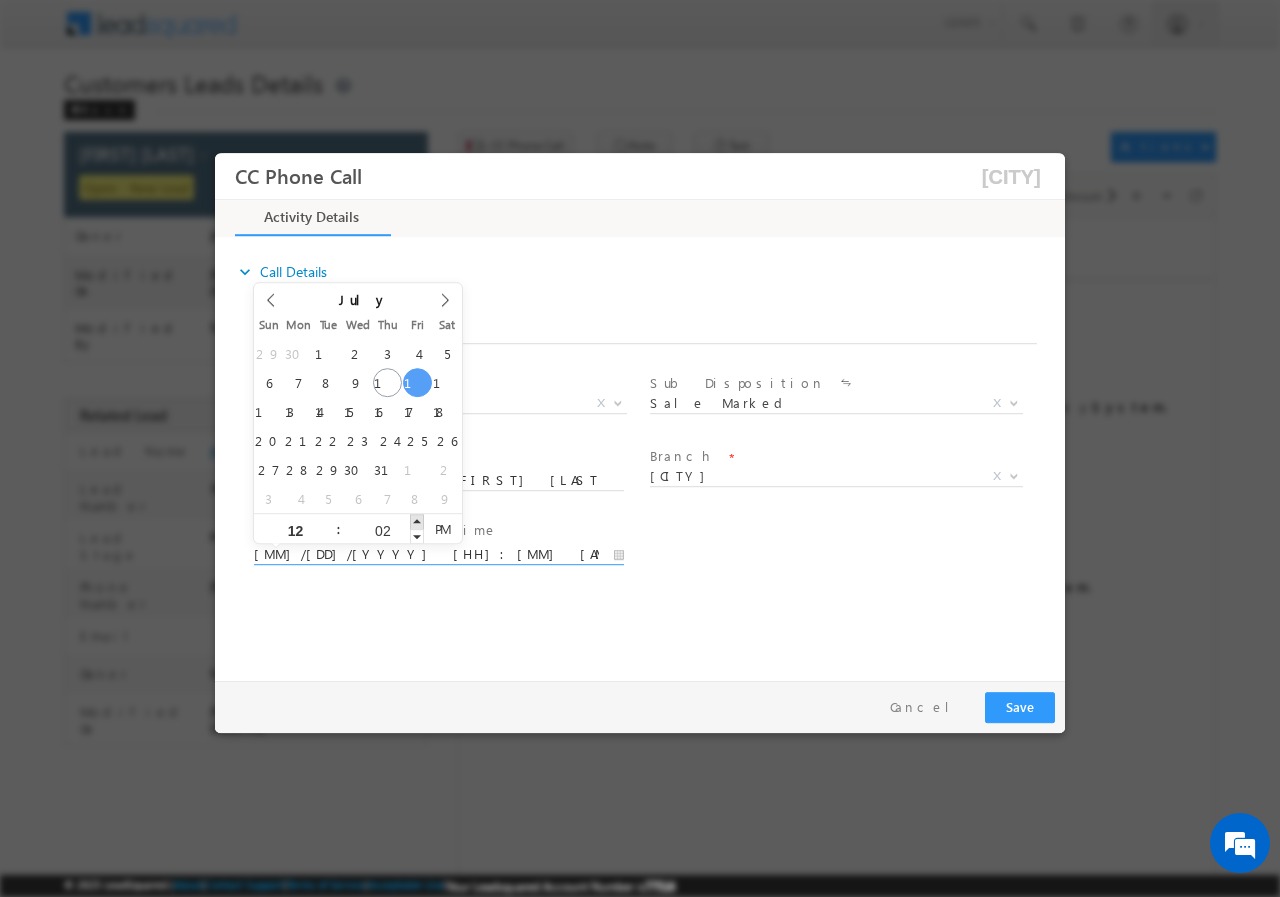 click at bounding box center (417, 520) 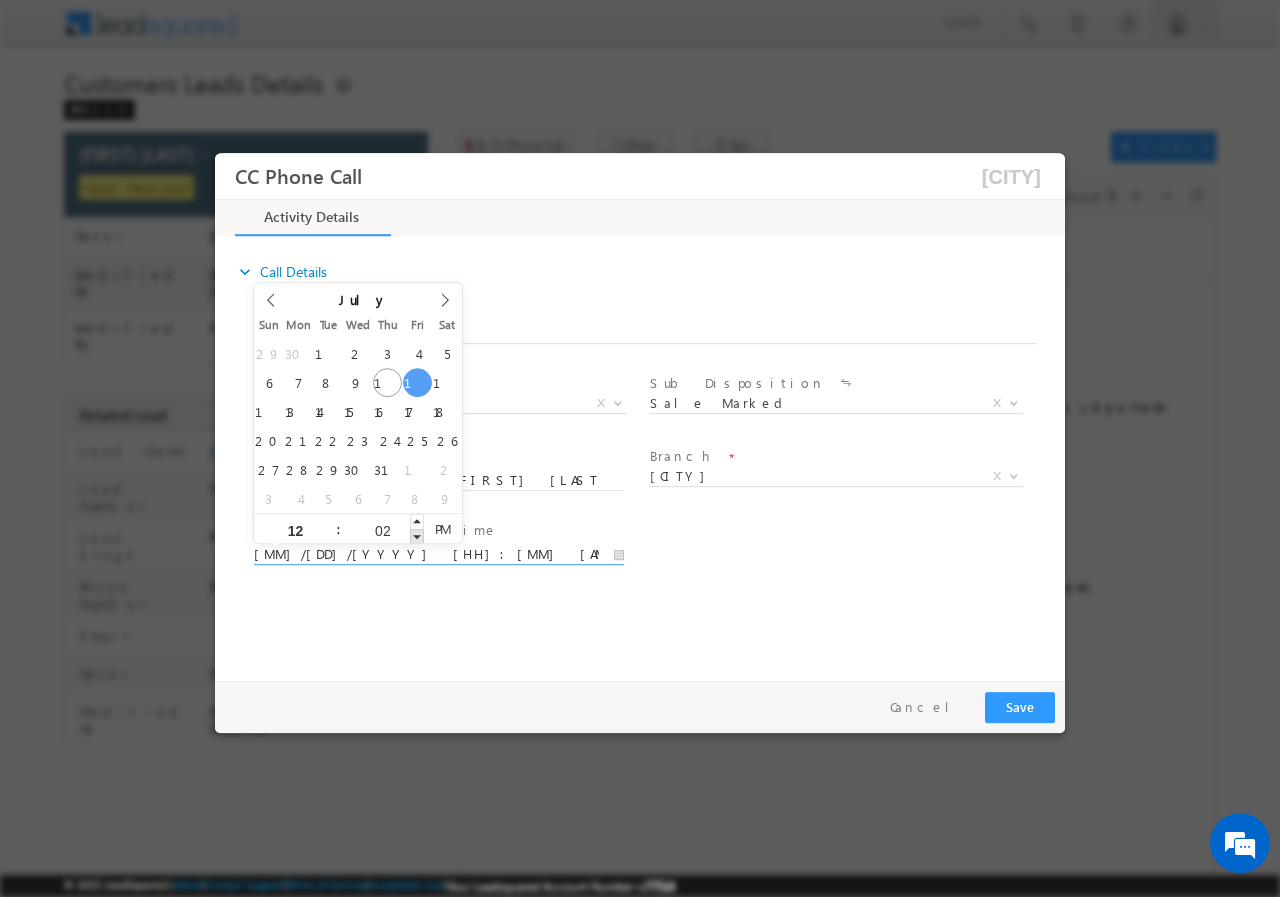 type on "07/11/2025 12:01 PM" 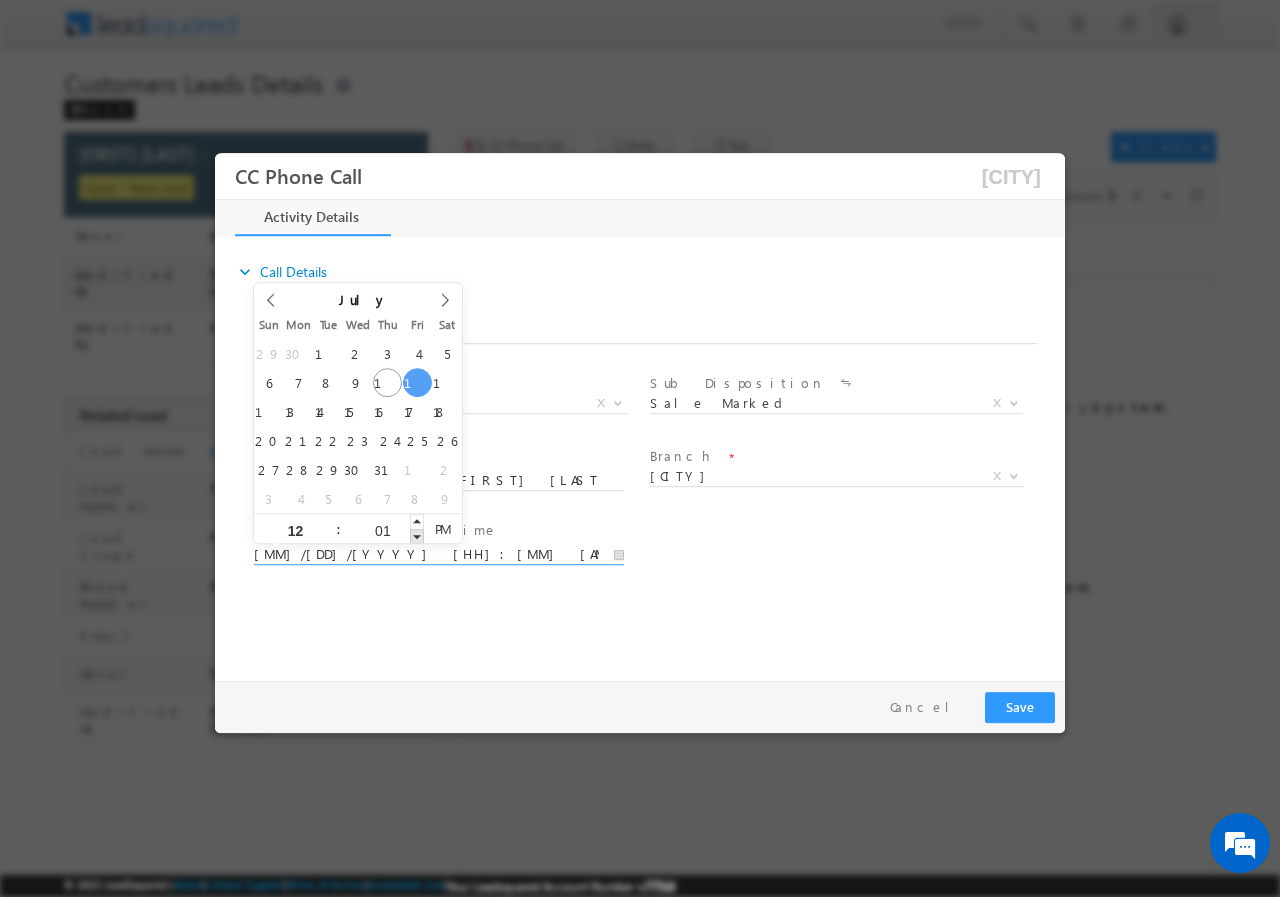 click at bounding box center (417, 535) 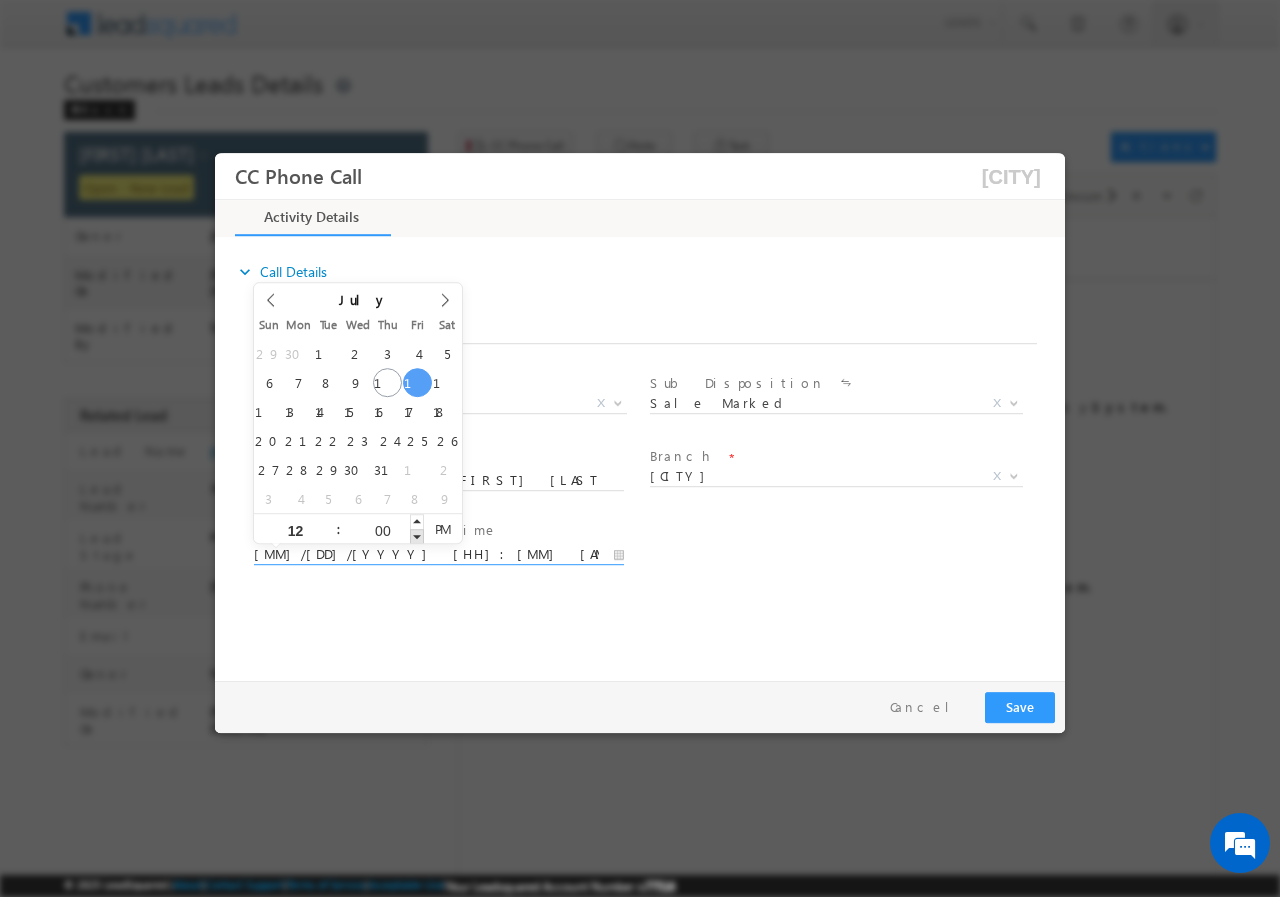 click at bounding box center (417, 535) 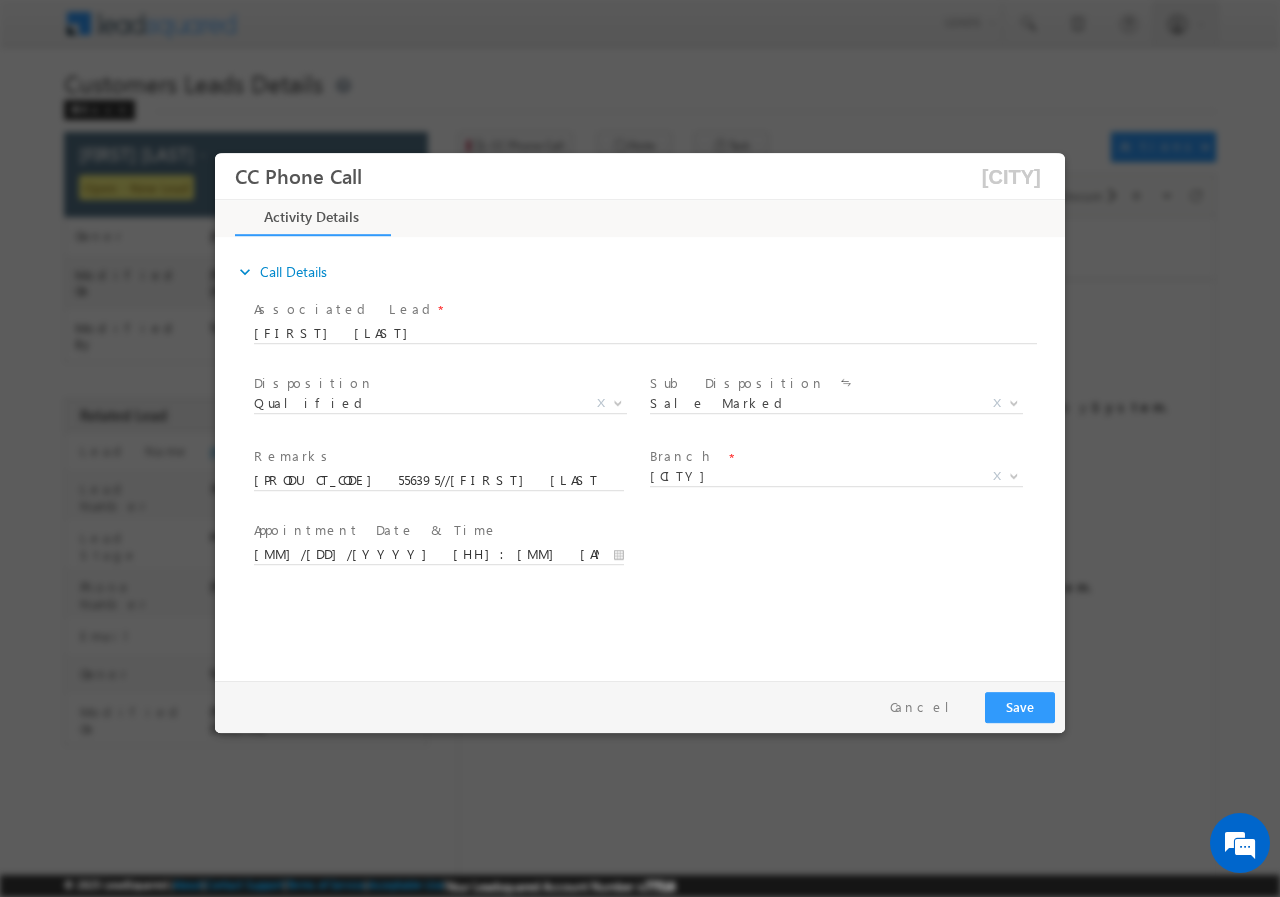 click on "expand_more Call Details
Associated Lead * DNYANOBA MORE VITTHAL Yes   No" at bounding box center [645, 455] 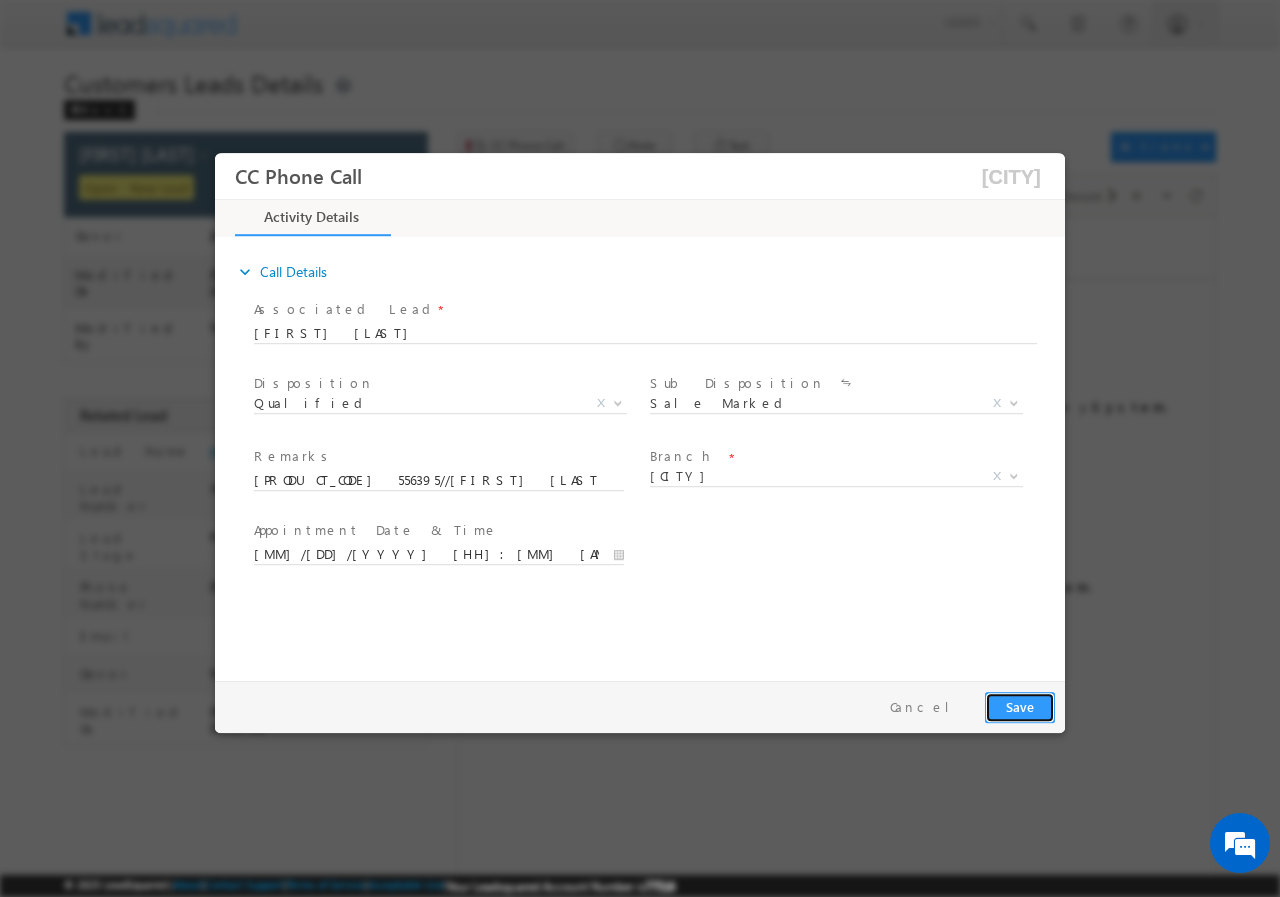 click on "Save" at bounding box center (1020, 706) 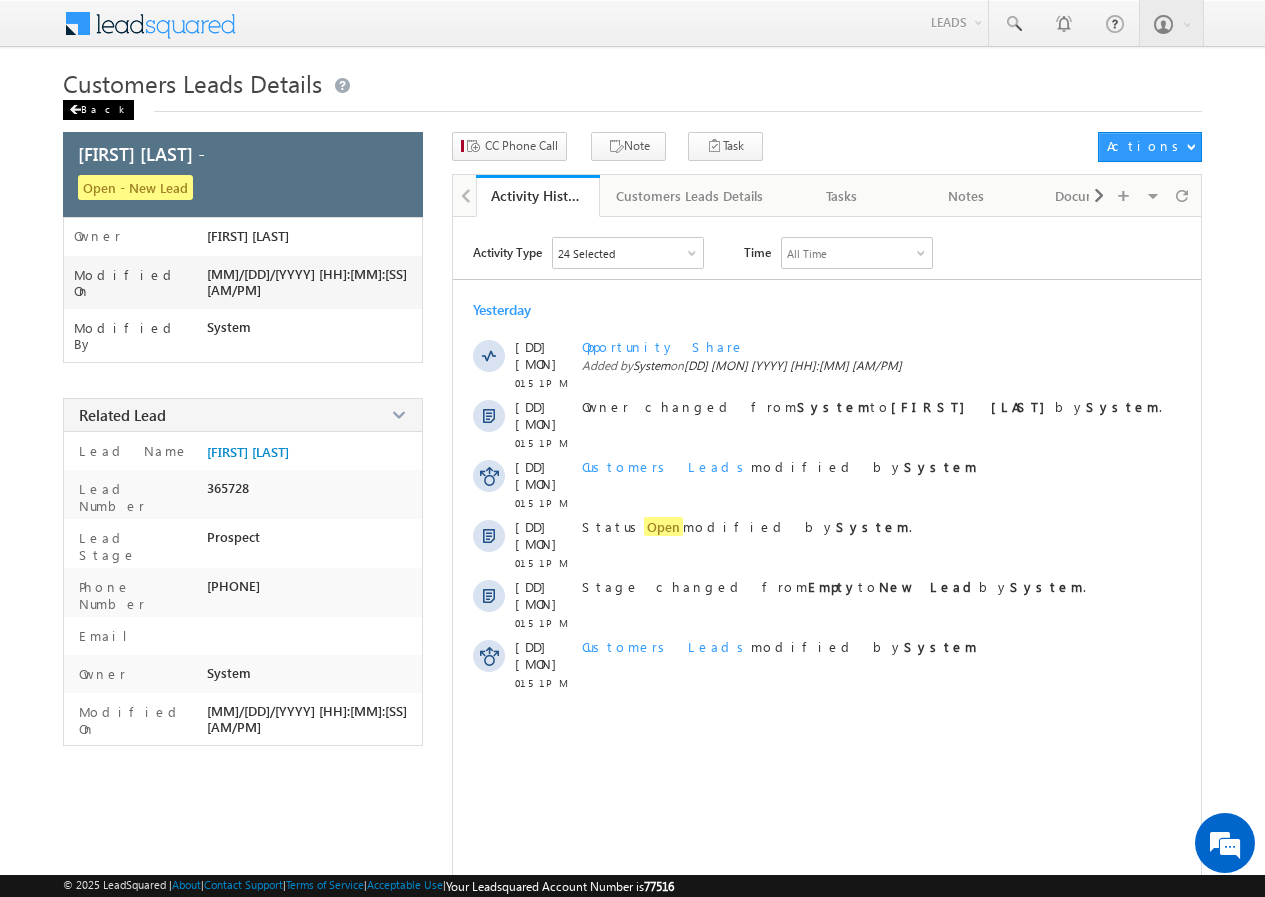 click on "Back" at bounding box center [98, 110] 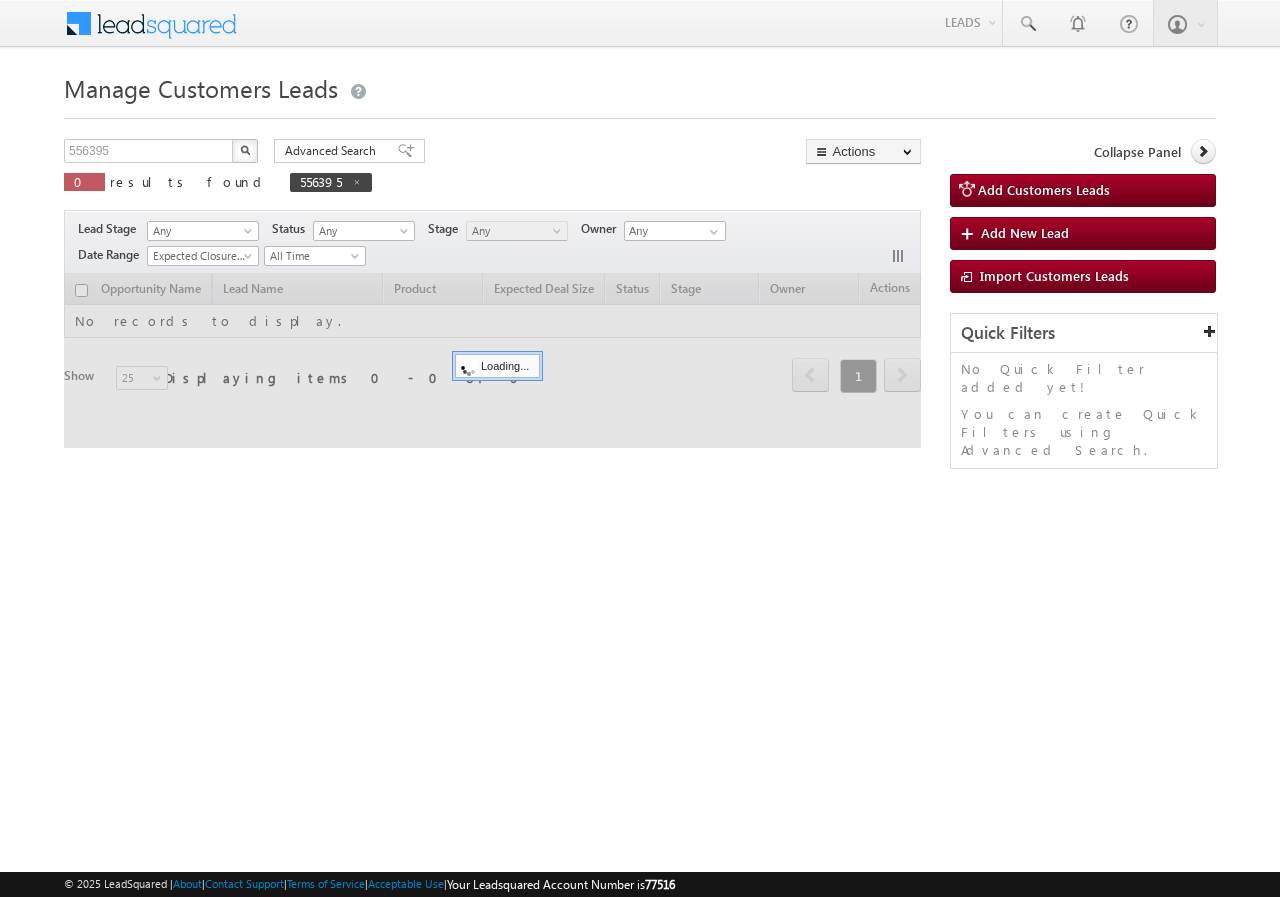 scroll, scrollTop: 0, scrollLeft: 0, axis: both 